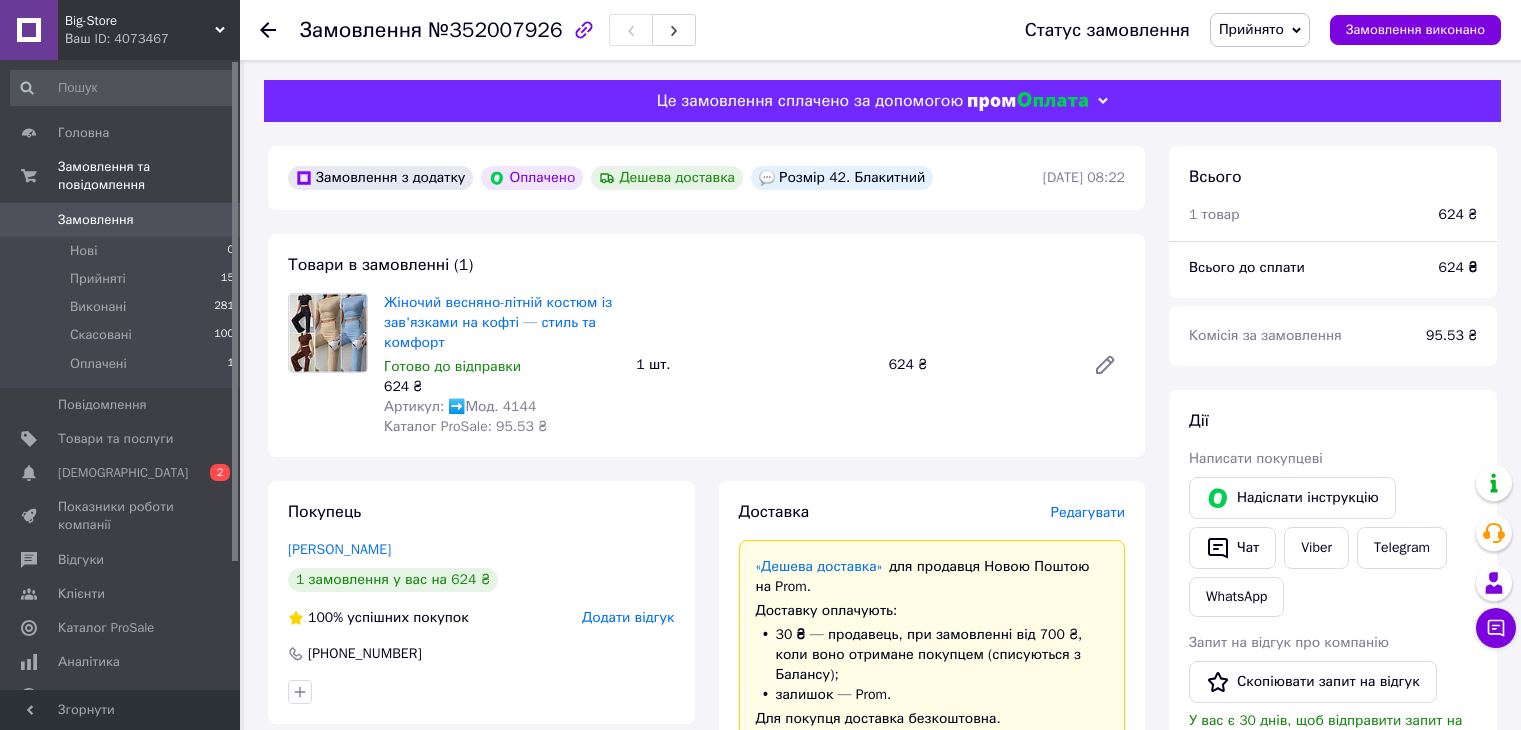 scroll, scrollTop: 211, scrollLeft: 0, axis: vertical 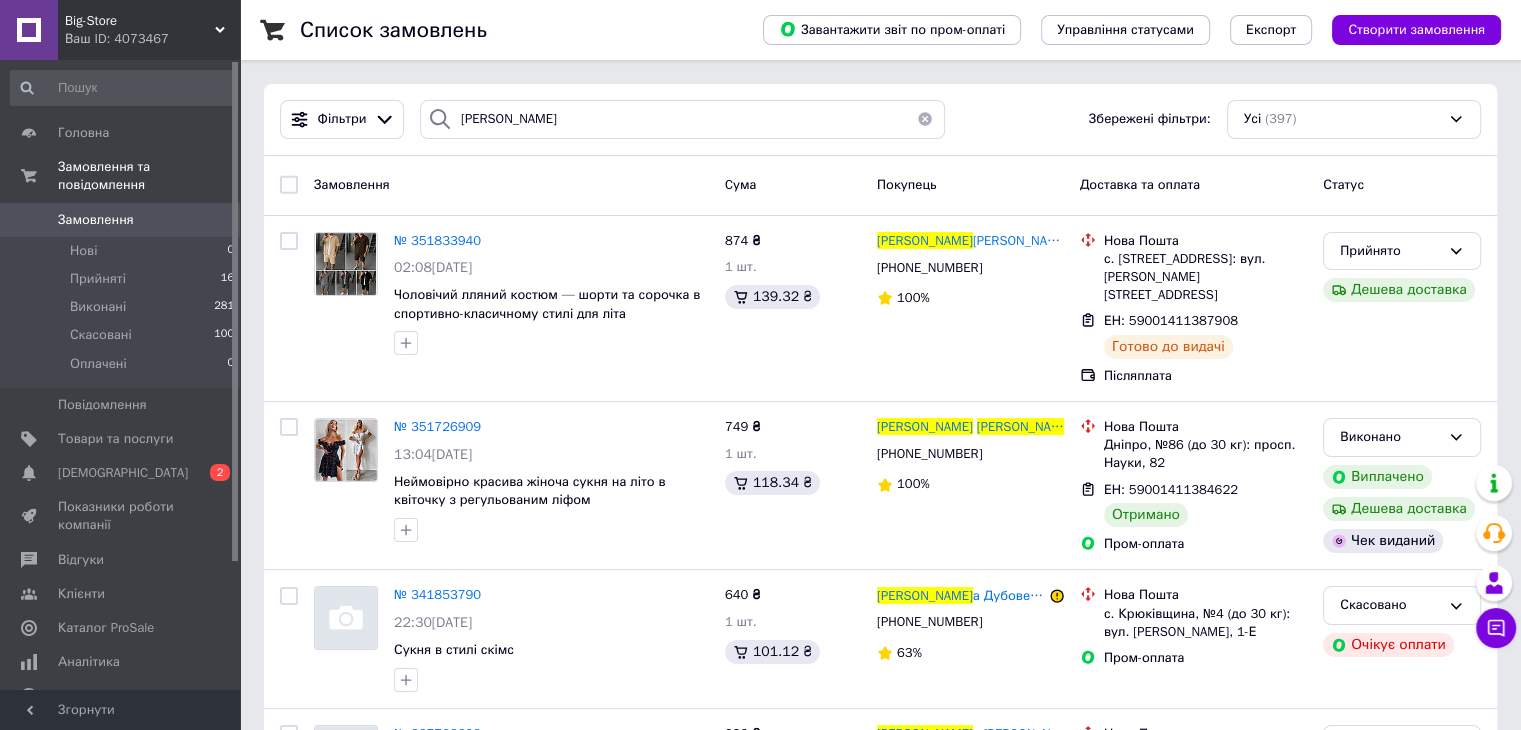 click on "Замовлення" at bounding box center [121, 220] 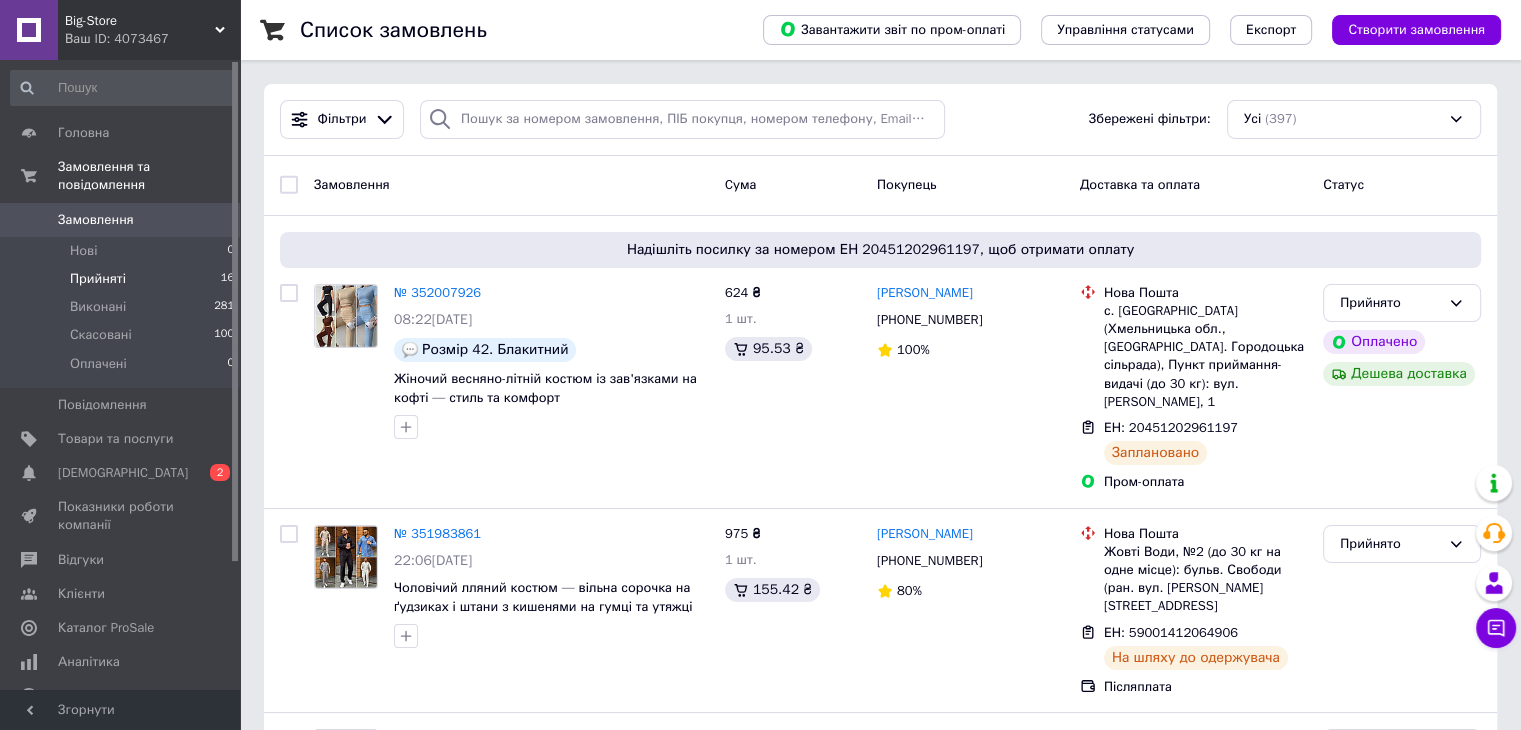 click on "Прийняті 16" at bounding box center (123, 279) 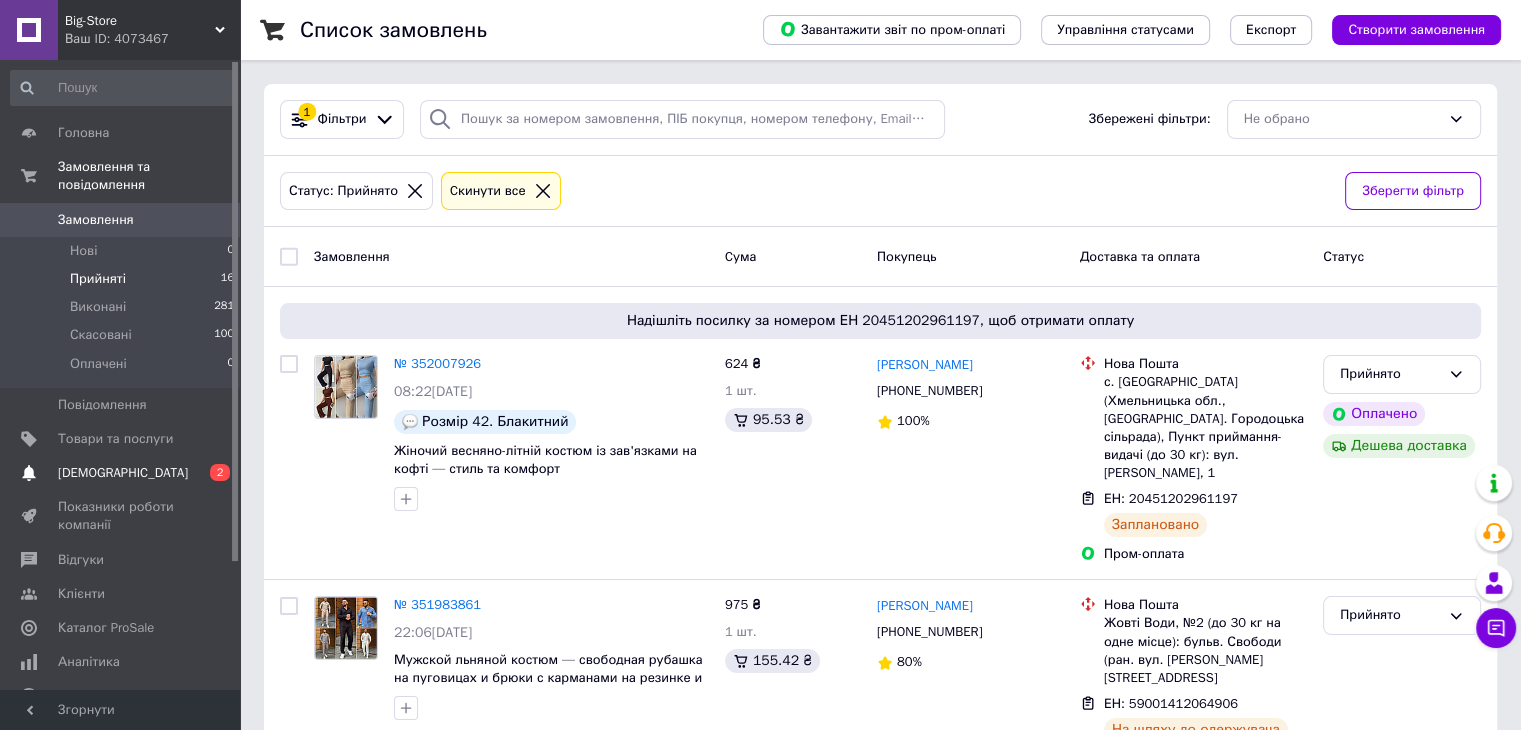 click on "Сповіщення 0 2" at bounding box center (123, 473) 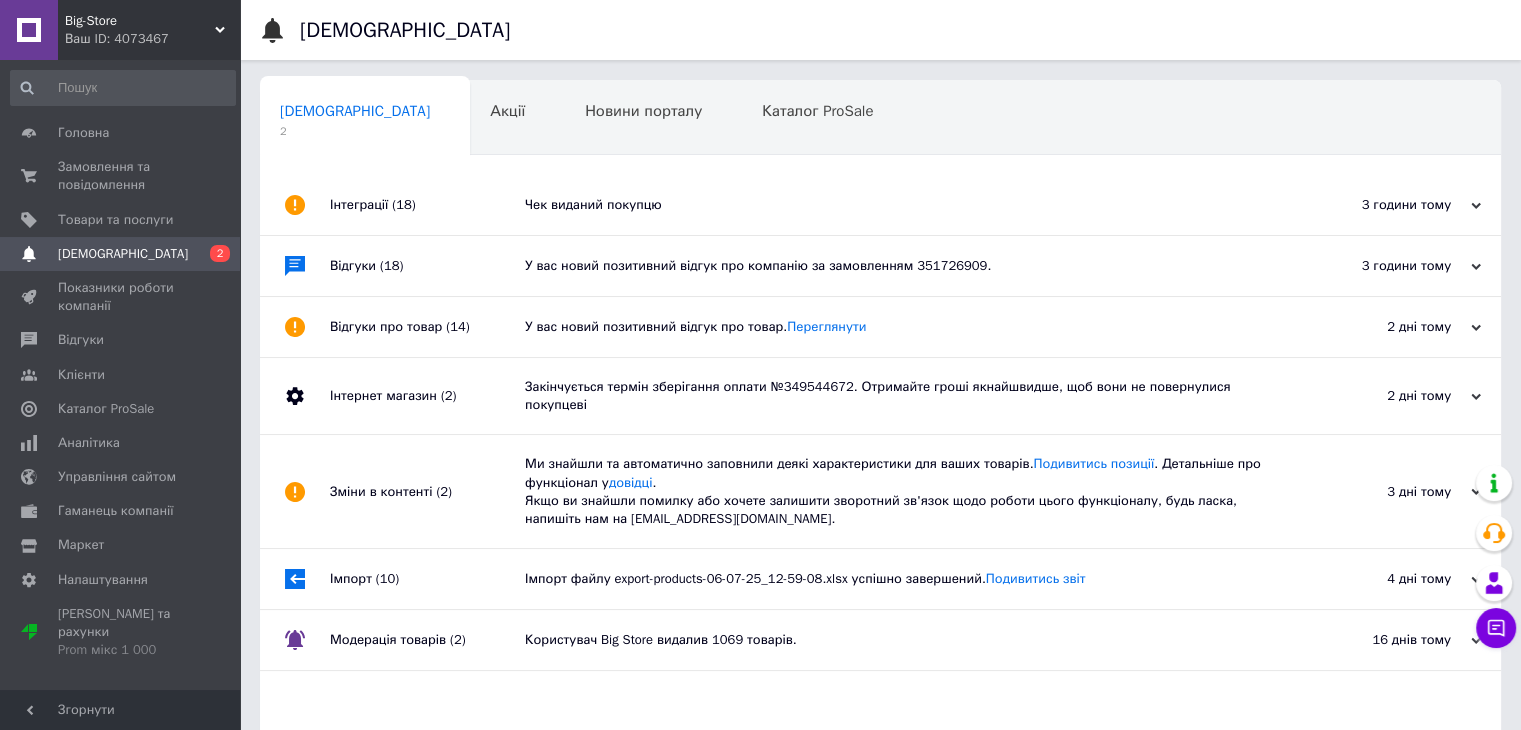 click on "Чек виданий покупцю" at bounding box center [903, 205] 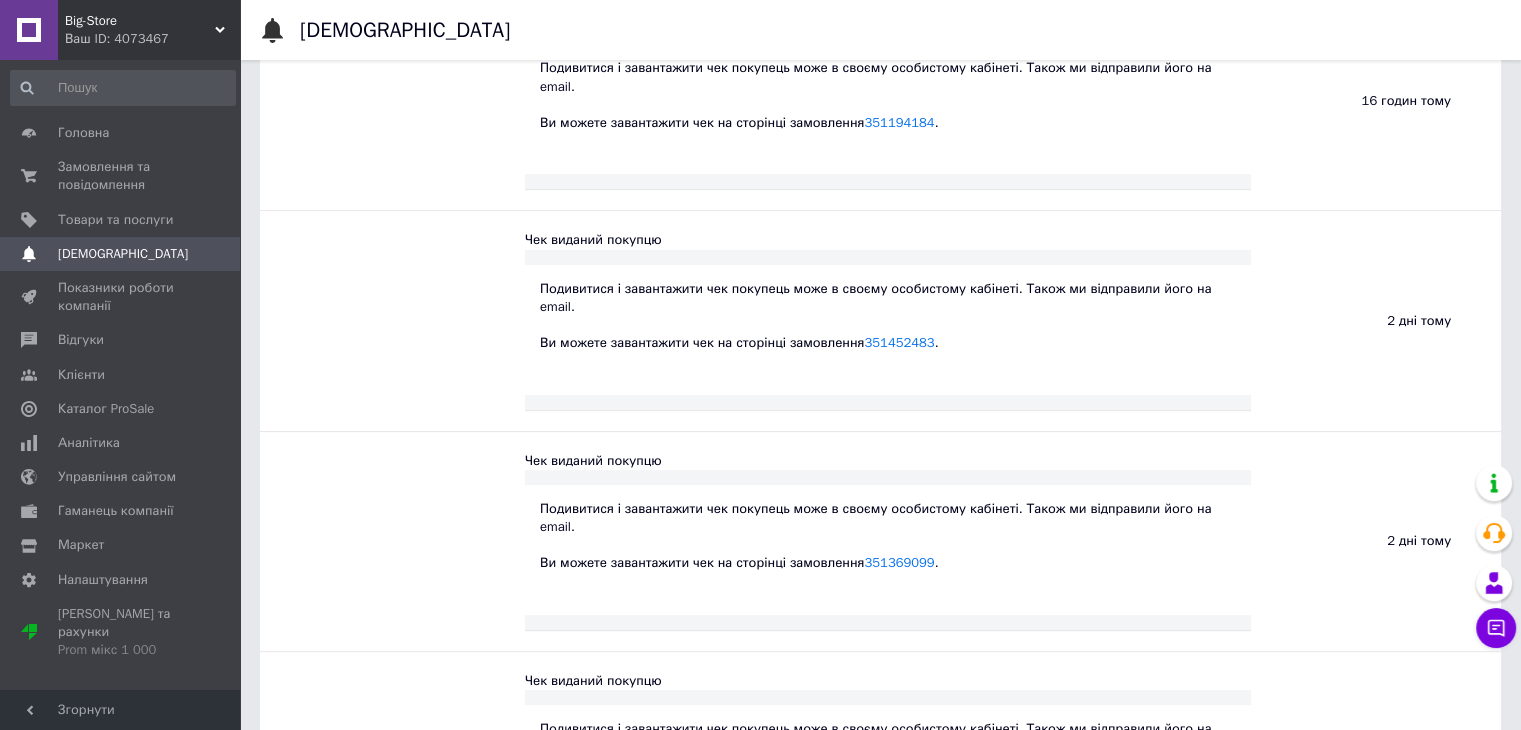 scroll, scrollTop: 462, scrollLeft: 0, axis: vertical 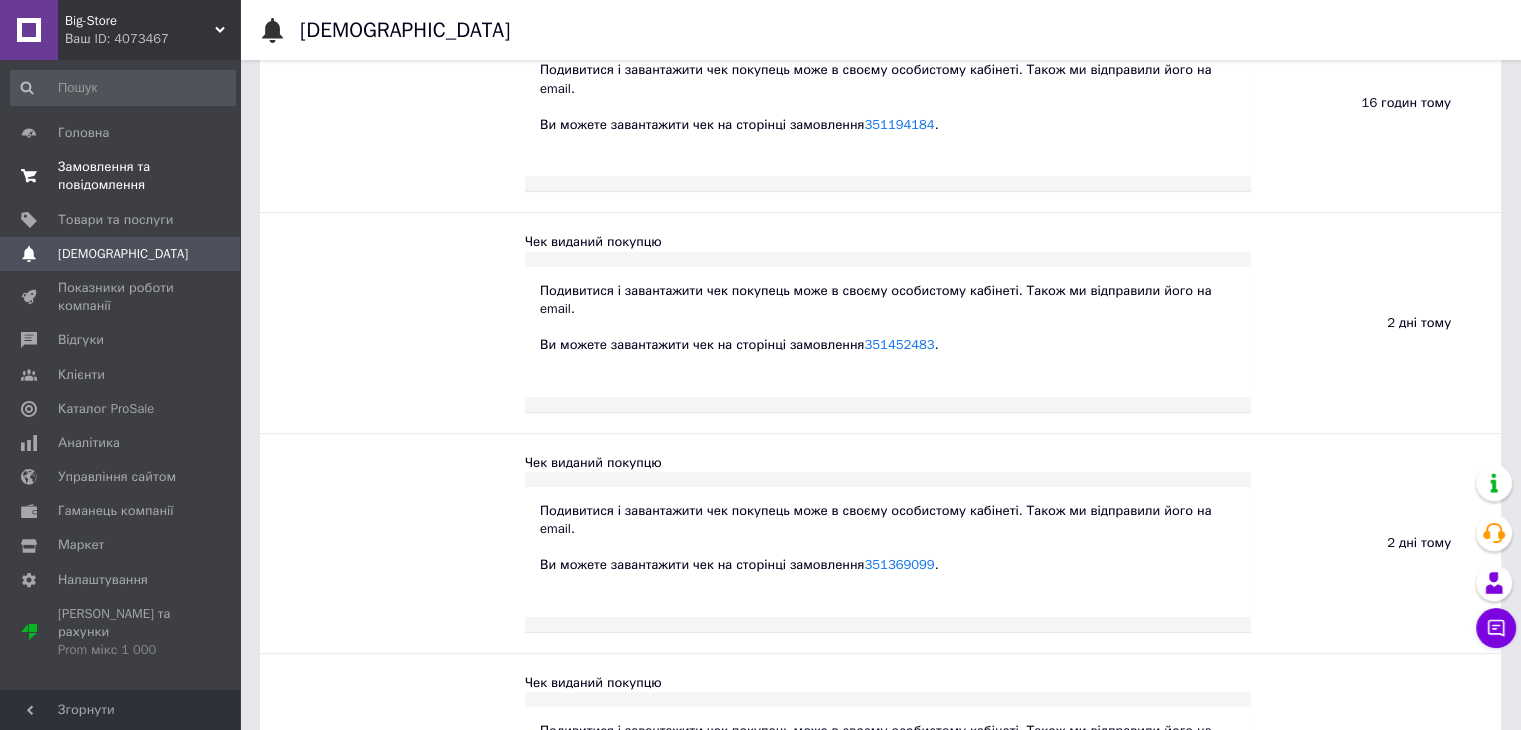 click on "Замовлення та повідомлення" at bounding box center [121, 176] 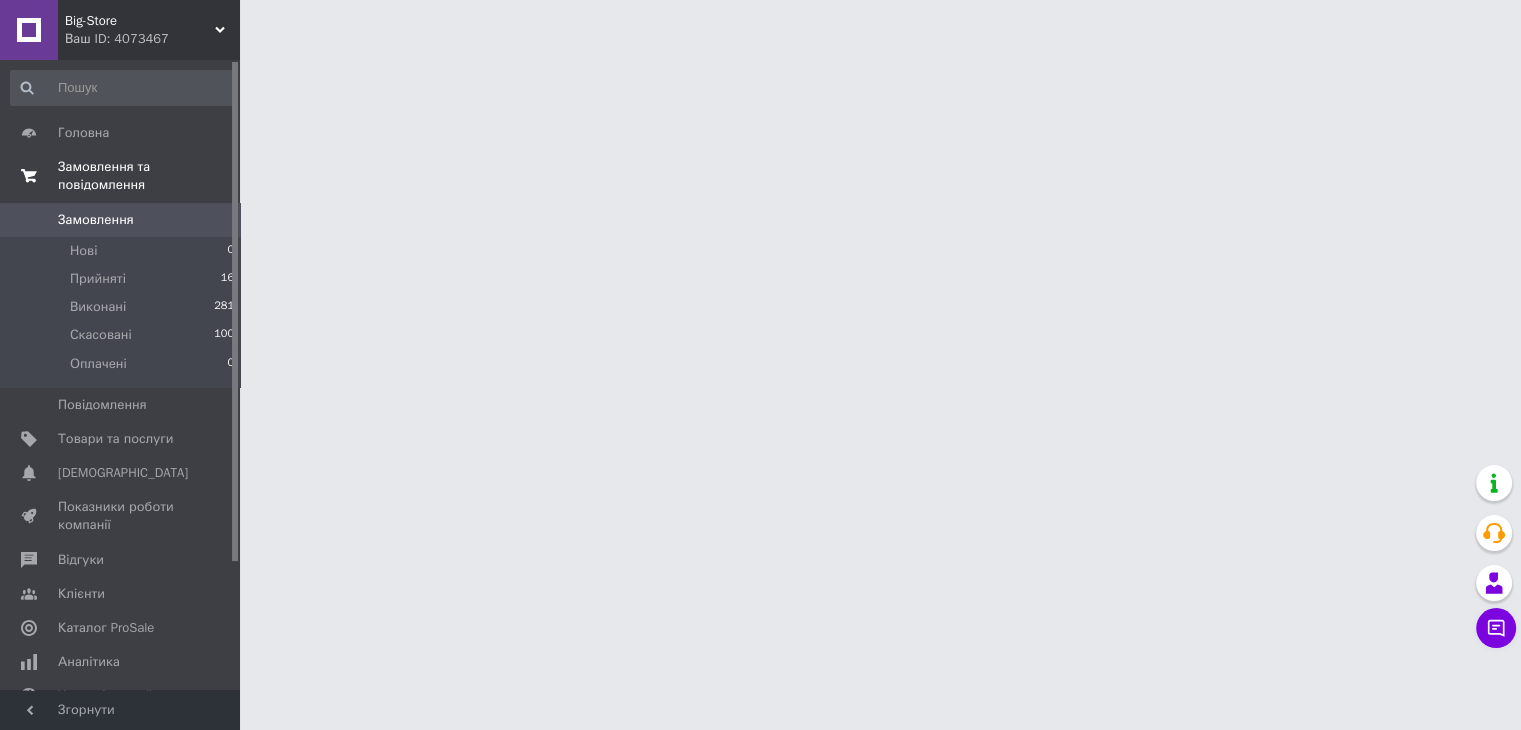 scroll, scrollTop: 0, scrollLeft: 0, axis: both 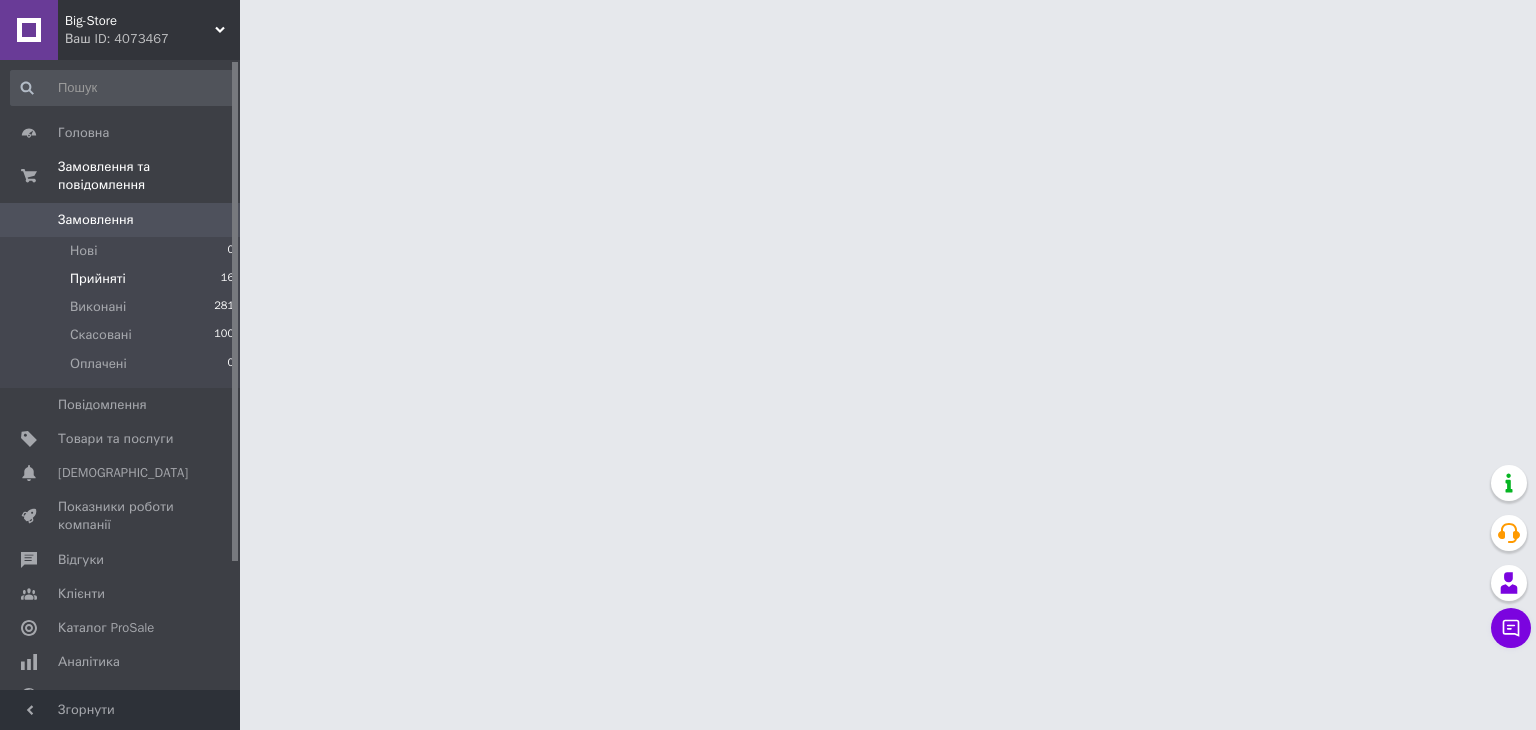 click on "Прийняті 16" at bounding box center (123, 279) 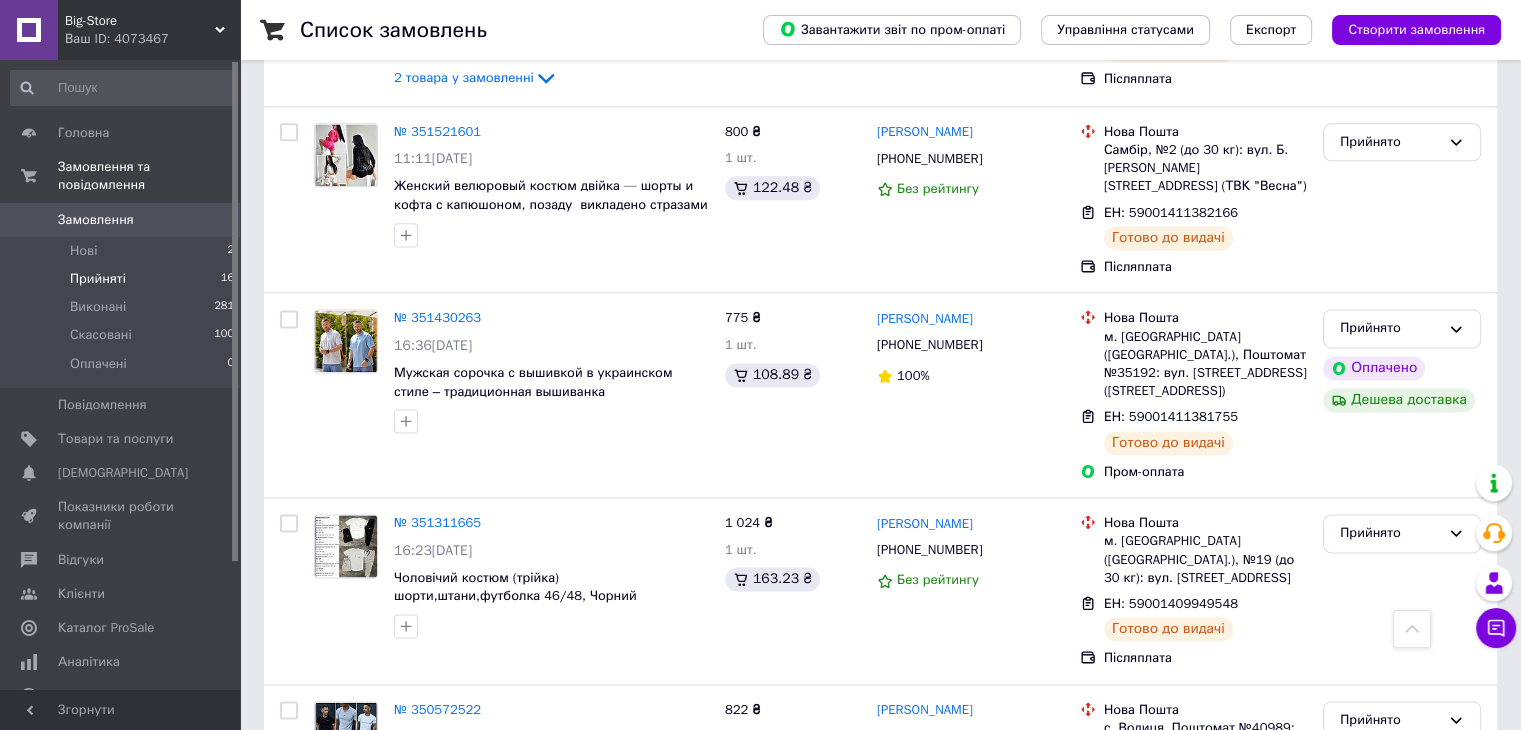 scroll, scrollTop: 2621, scrollLeft: 0, axis: vertical 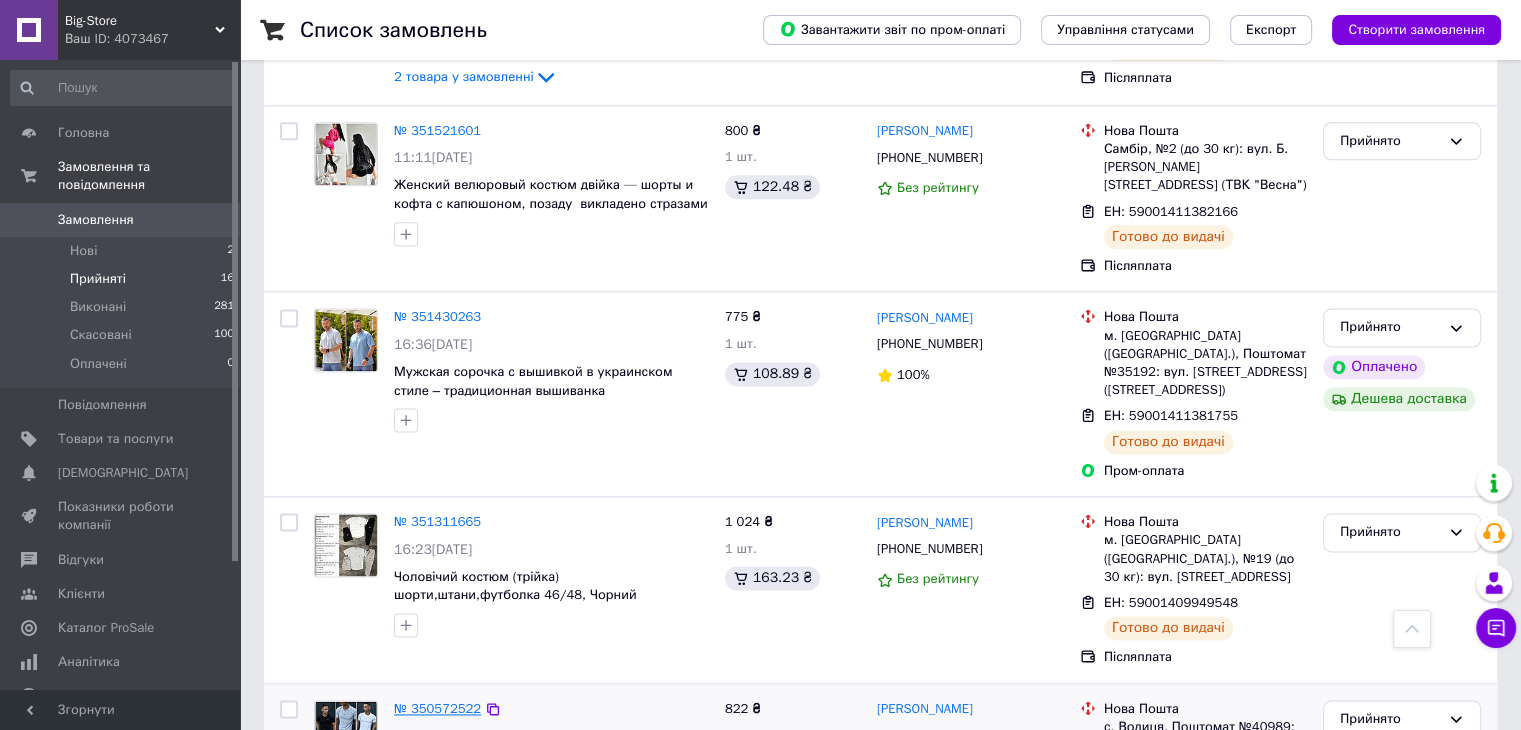 click on "№ 350572522" at bounding box center (437, 708) 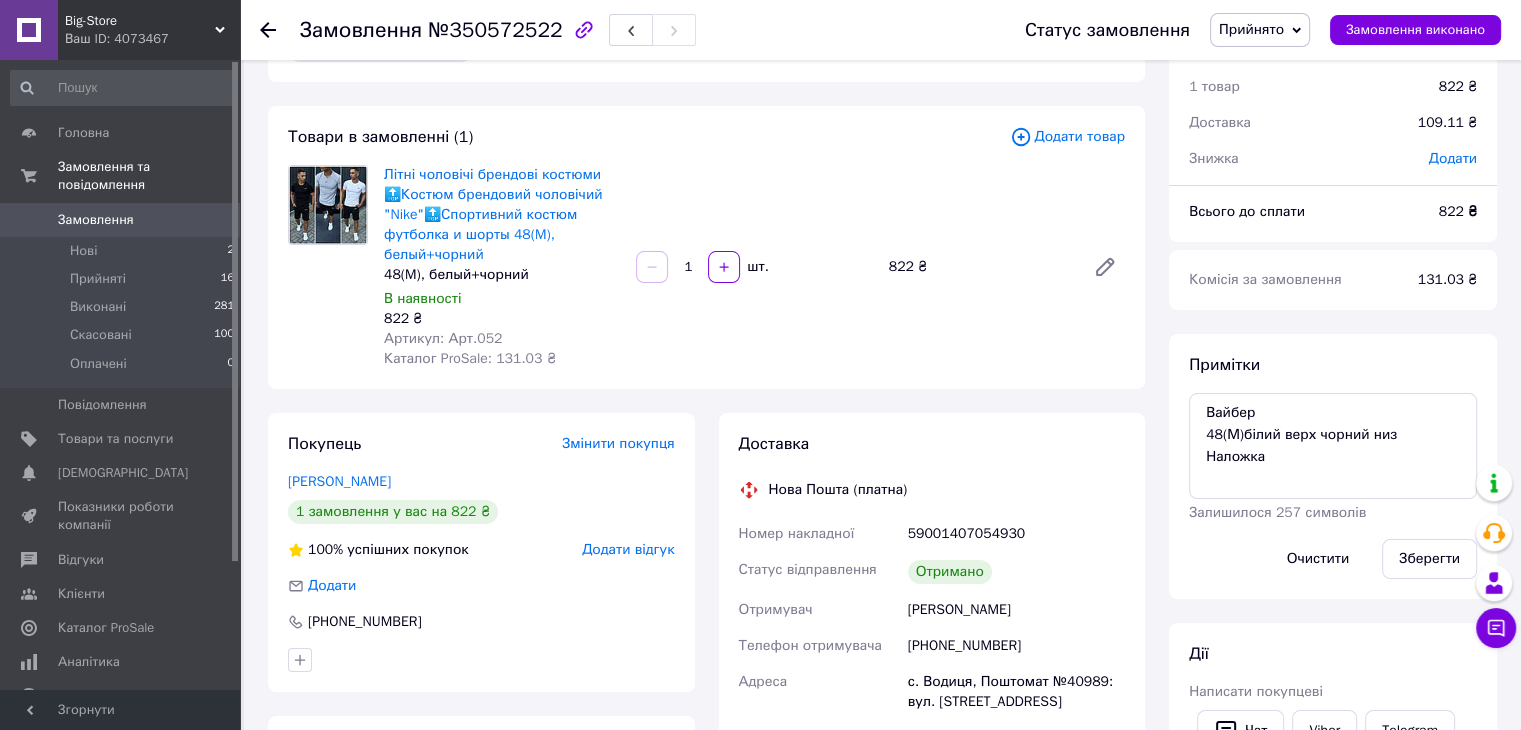 scroll, scrollTop: 0, scrollLeft: 0, axis: both 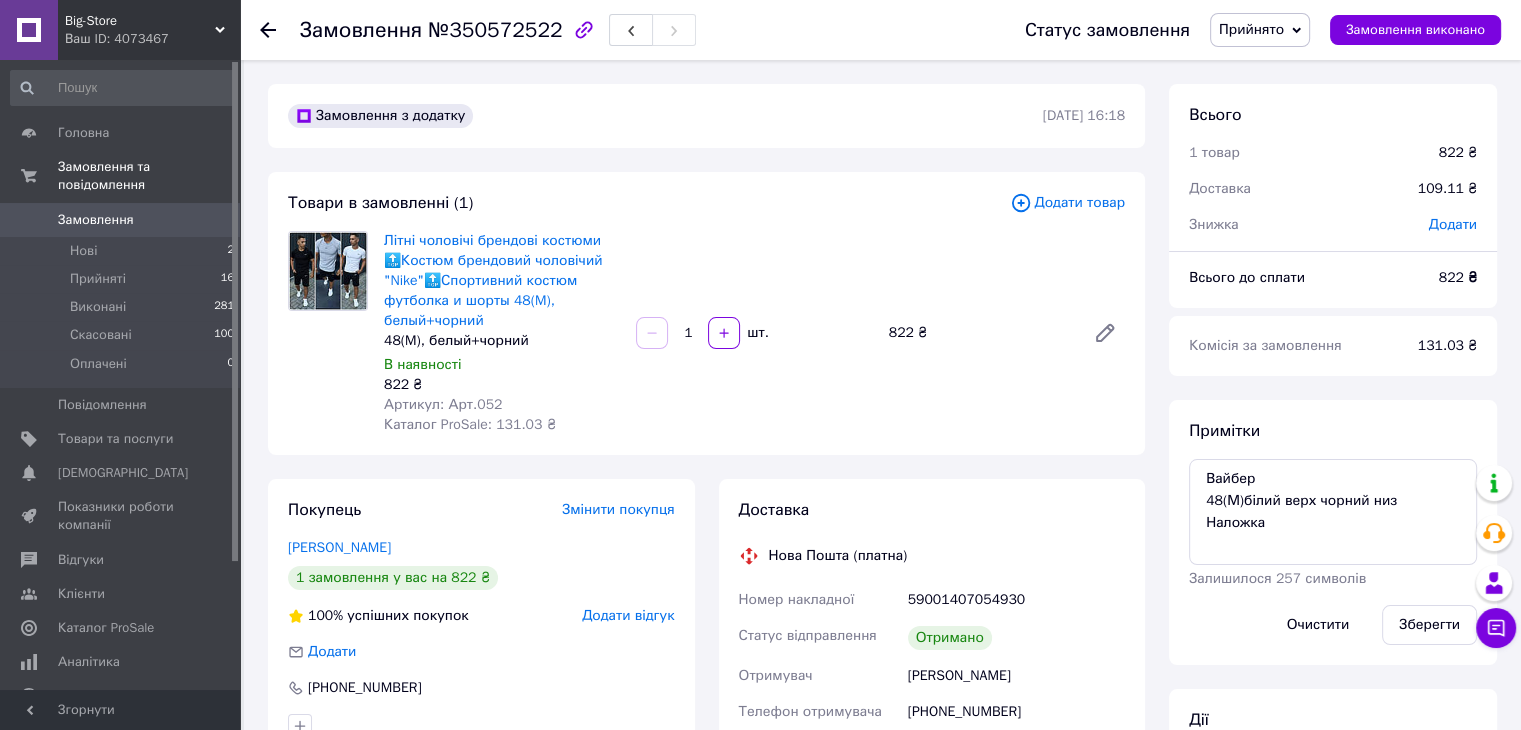 click on "Прийнято" at bounding box center (1251, 29) 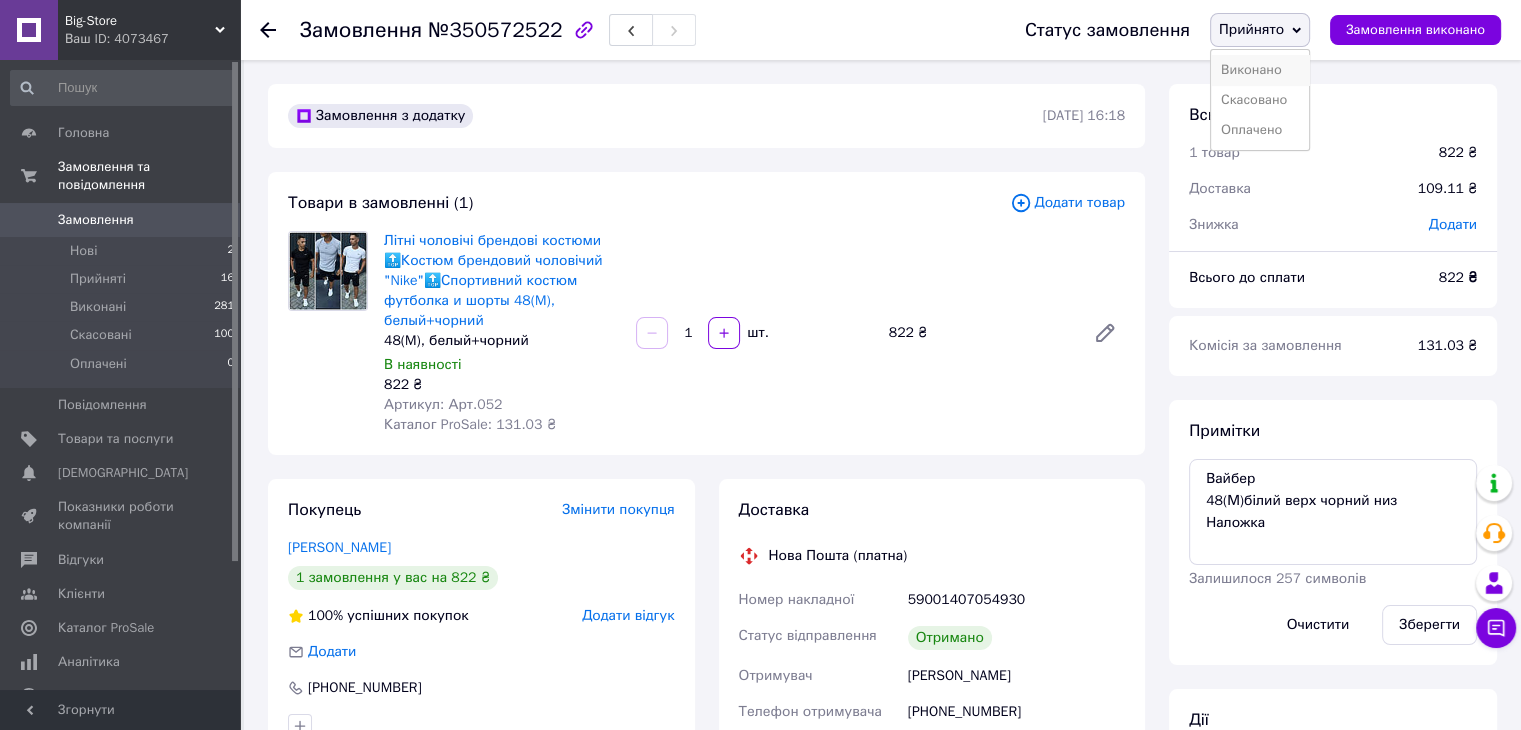 click on "Виконано" at bounding box center [1260, 70] 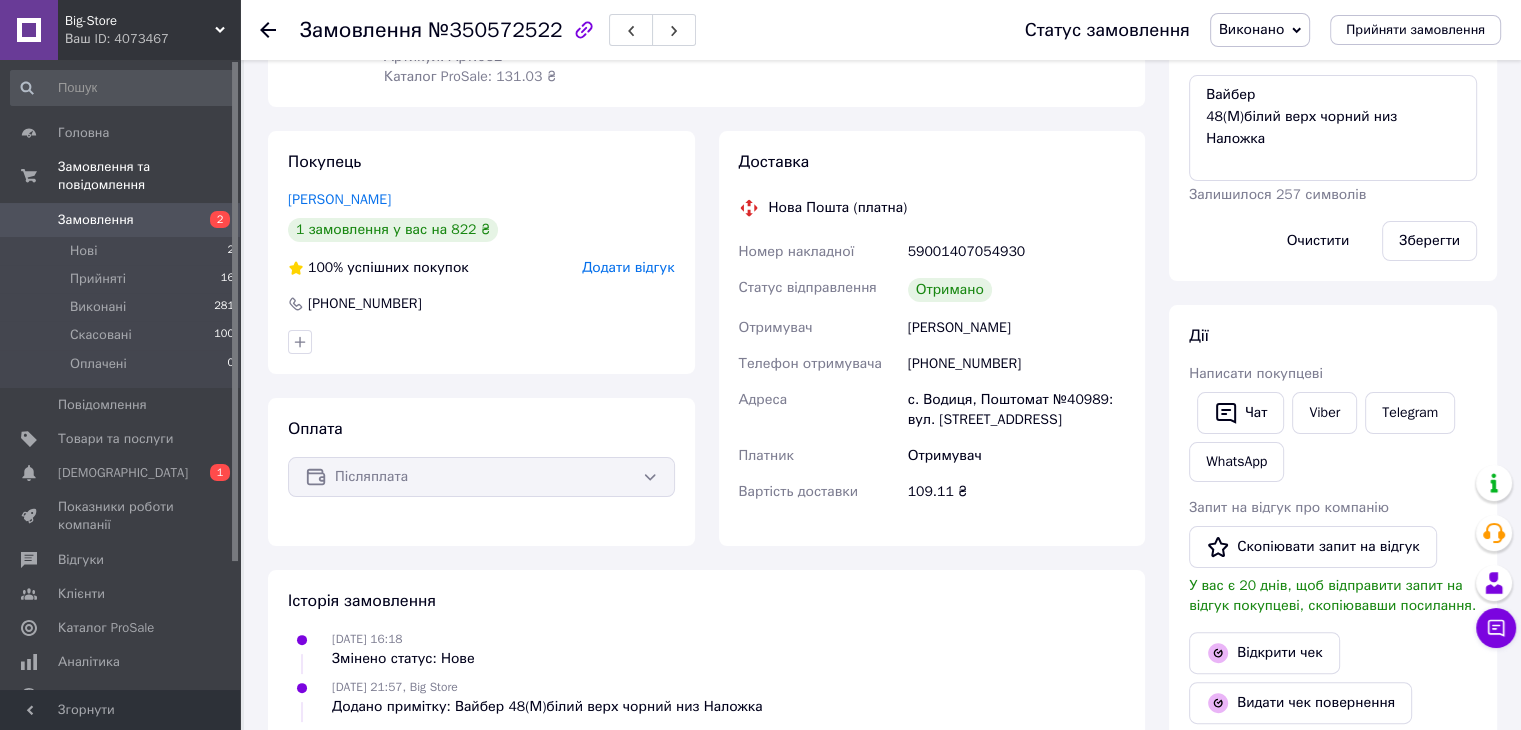 scroll, scrollTop: 0, scrollLeft: 0, axis: both 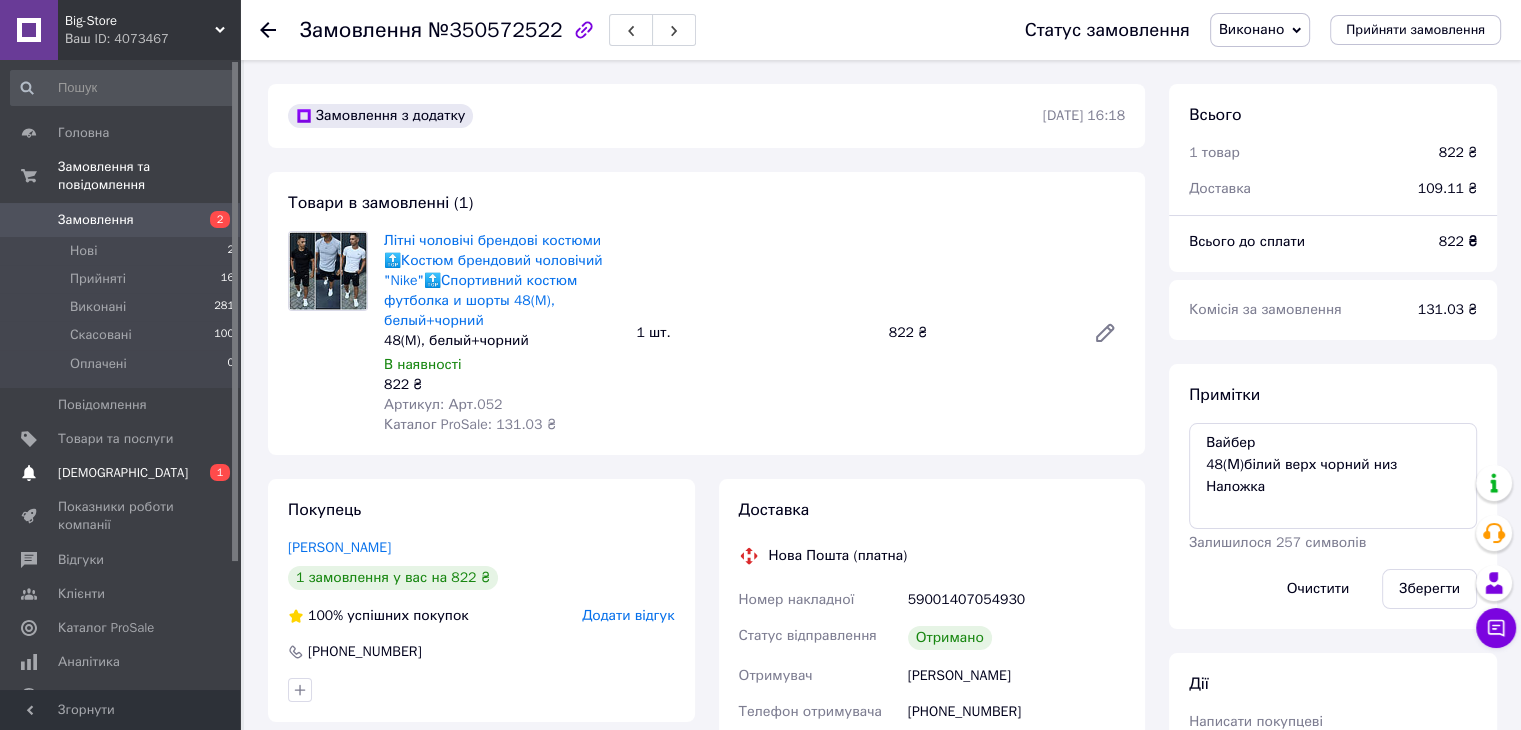 click on "[DEMOGRAPHIC_DATA]" at bounding box center [121, 473] 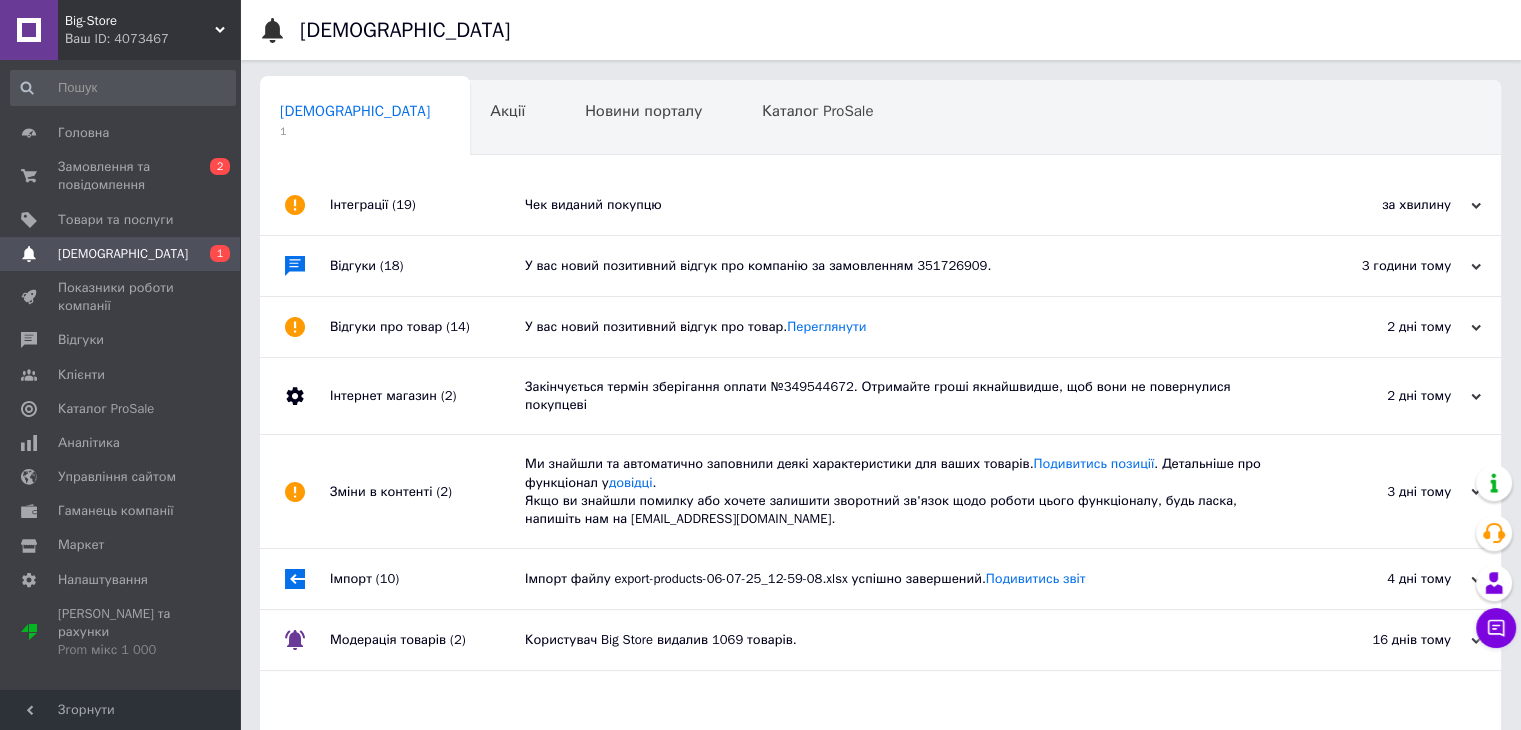 click on "Чек виданий покупцю" at bounding box center (903, 205) 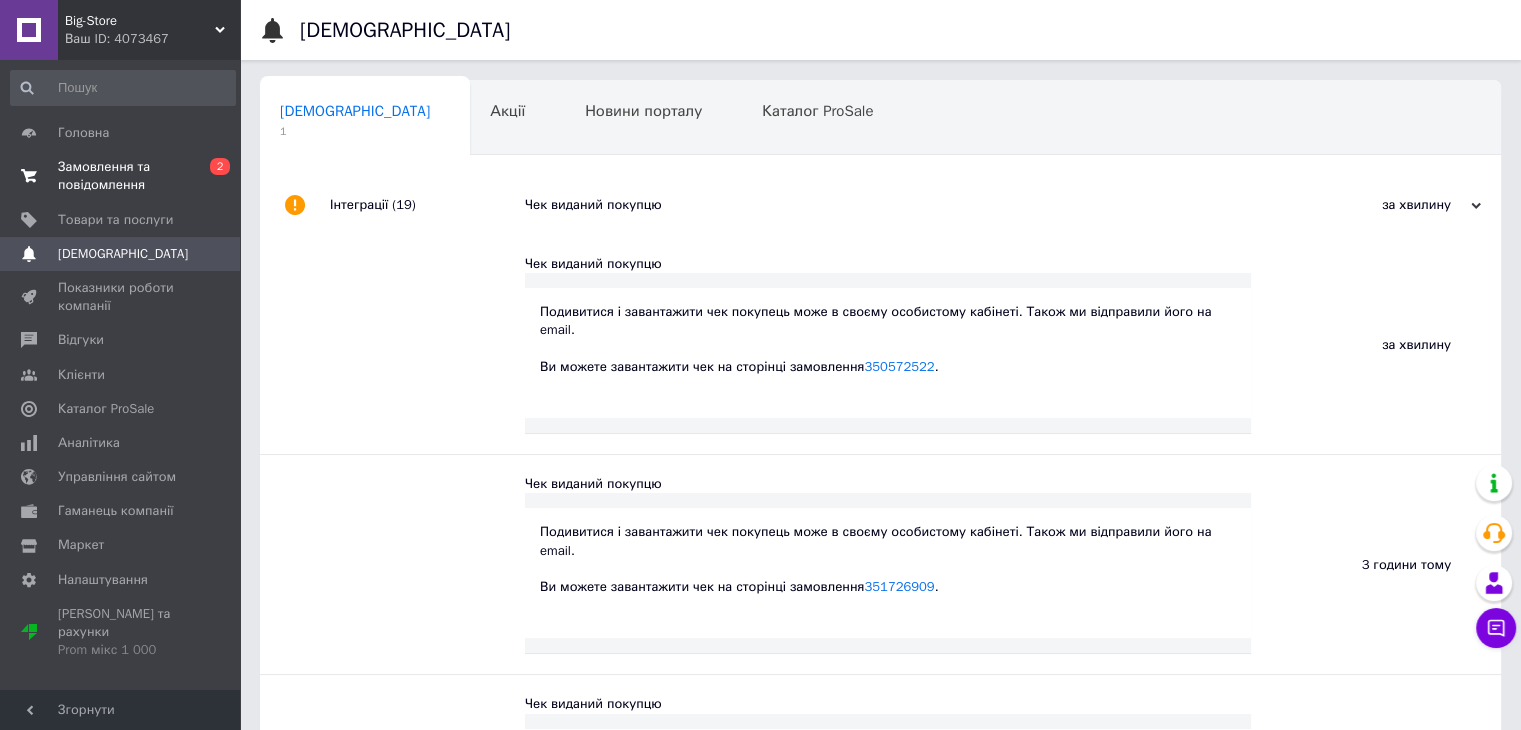 click on "Замовлення та повідомлення" at bounding box center (121, 176) 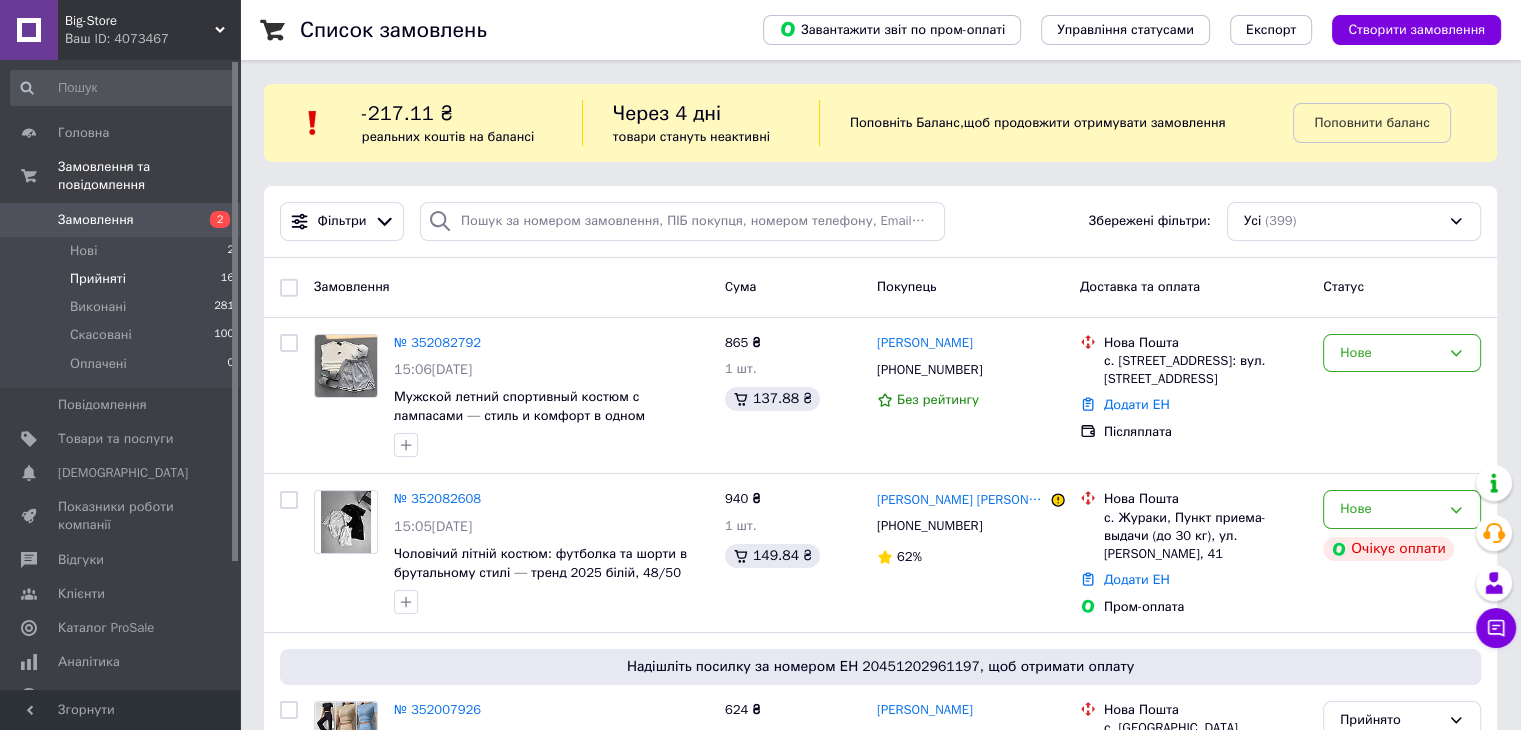 click on "Прийняті 16" at bounding box center (123, 279) 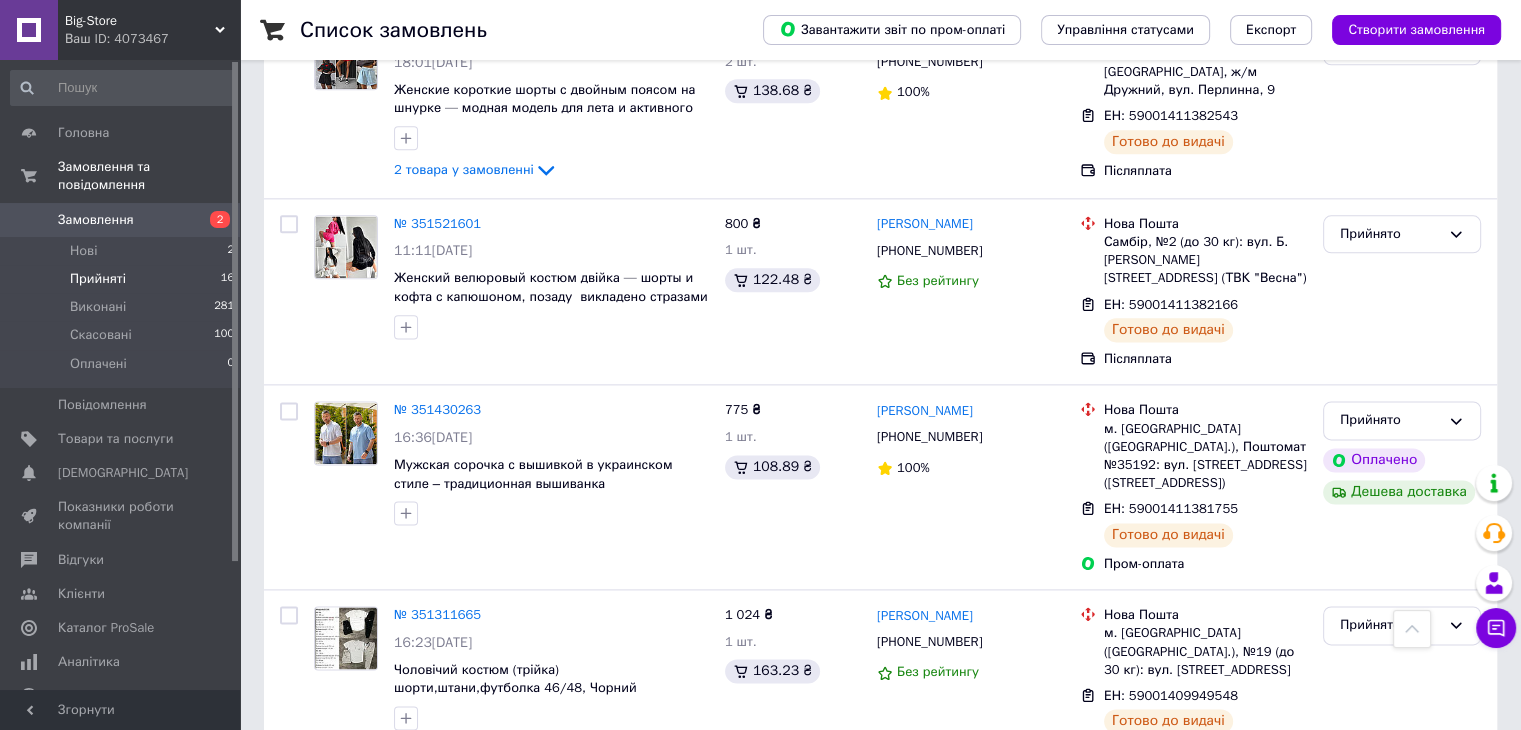 scroll, scrollTop: 2522, scrollLeft: 0, axis: vertical 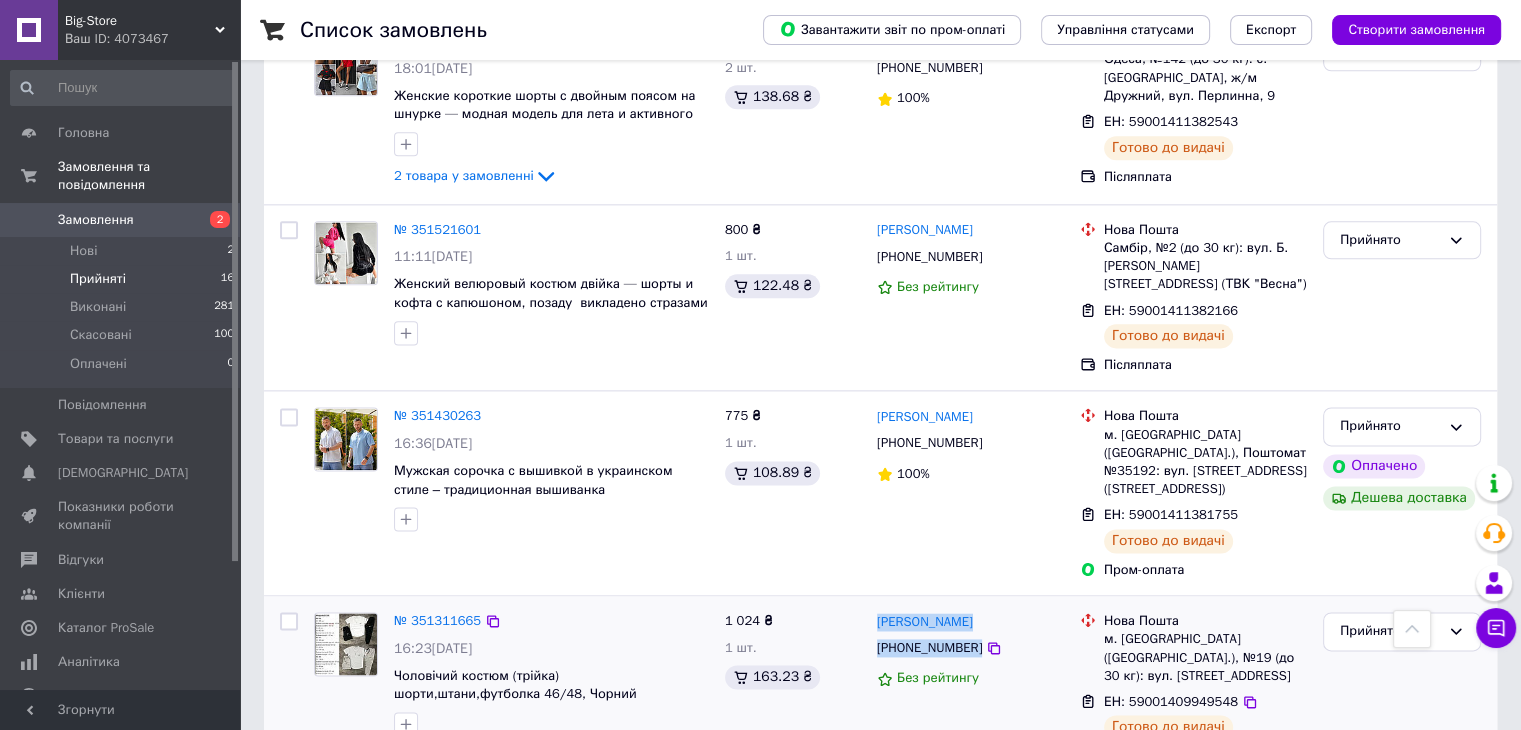 drag, startPoint x: 1004, startPoint y: 511, endPoint x: 876, endPoint y: 481, distance: 131.46863 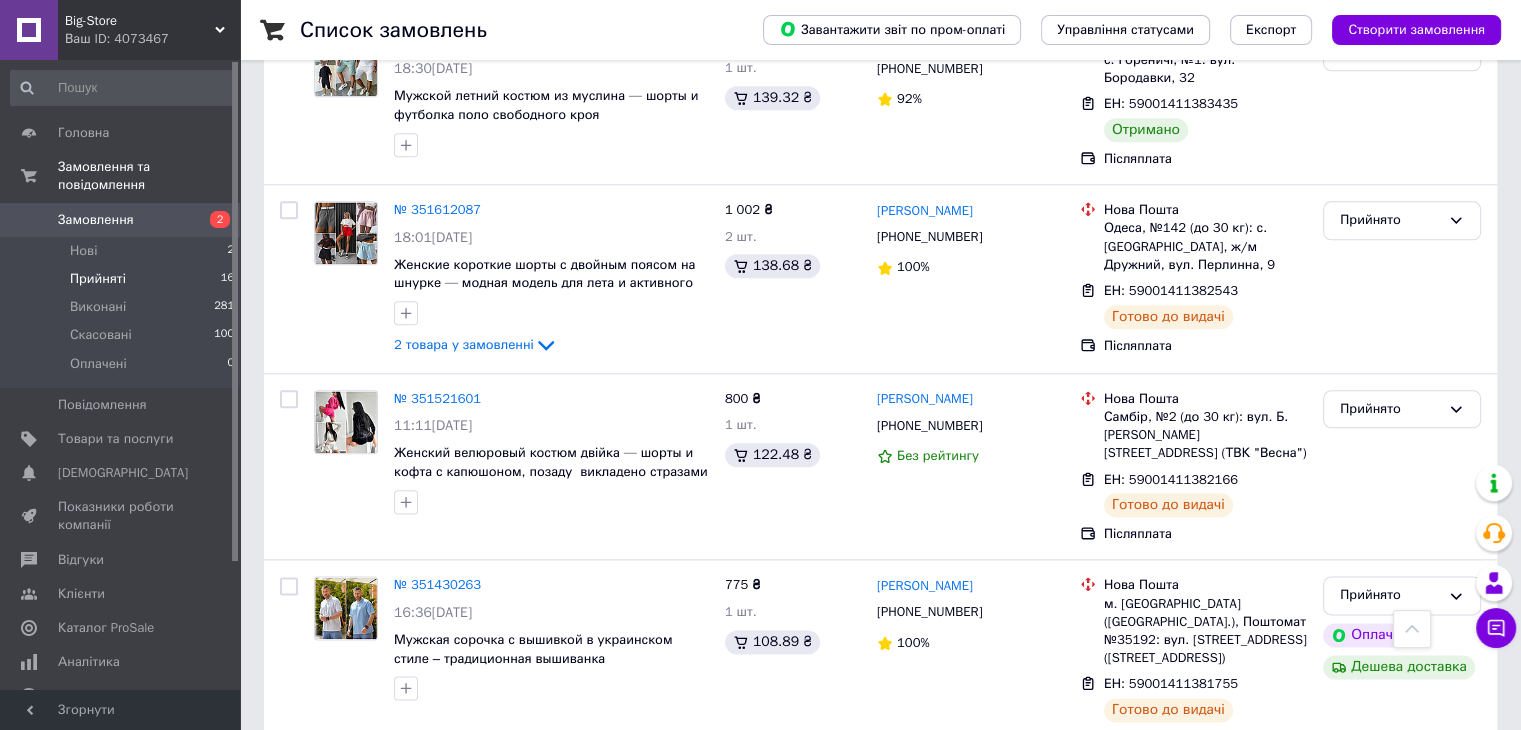 scroll, scrollTop: 2352, scrollLeft: 0, axis: vertical 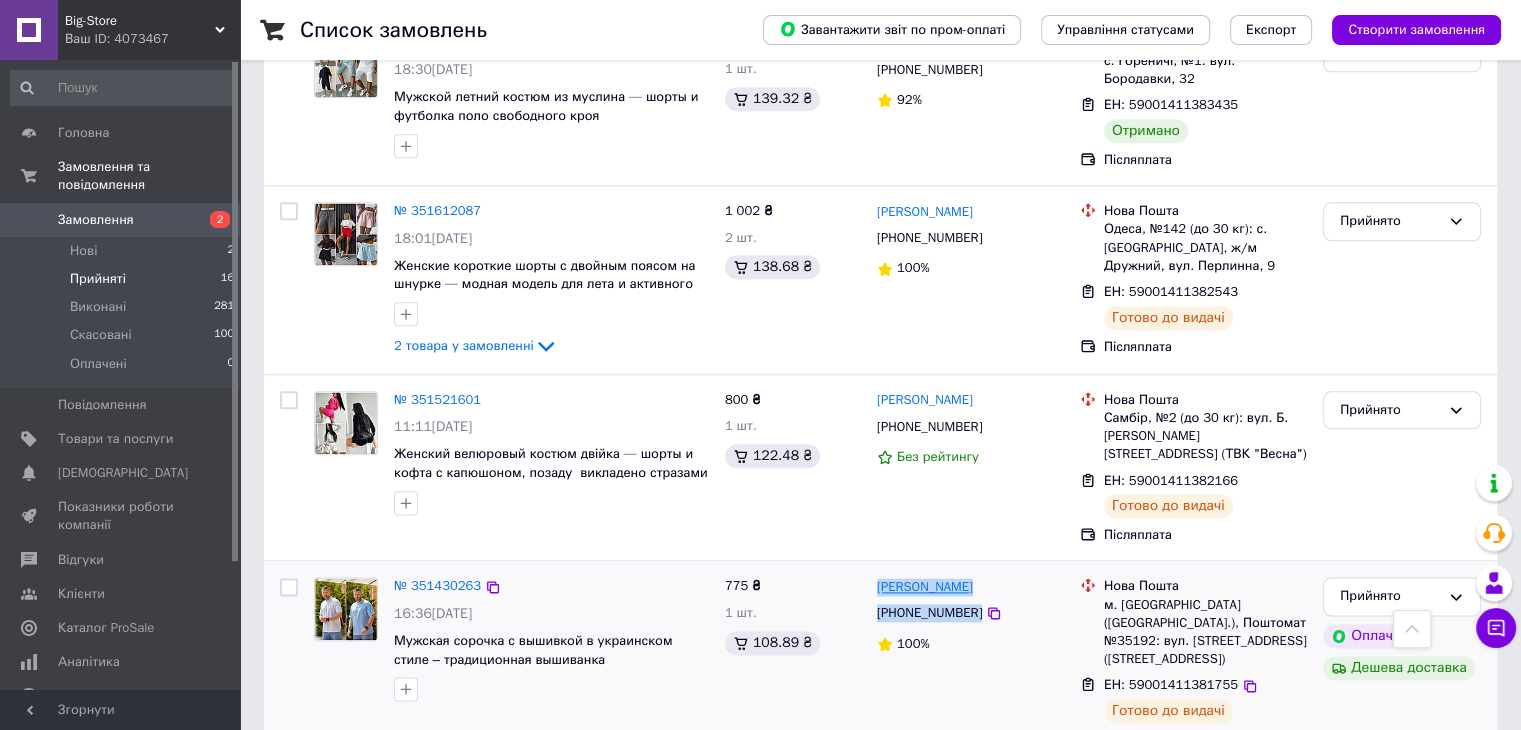 drag, startPoint x: 993, startPoint y: 485, endPoint x: 877, endPoint y: 470, distance: 116.965805 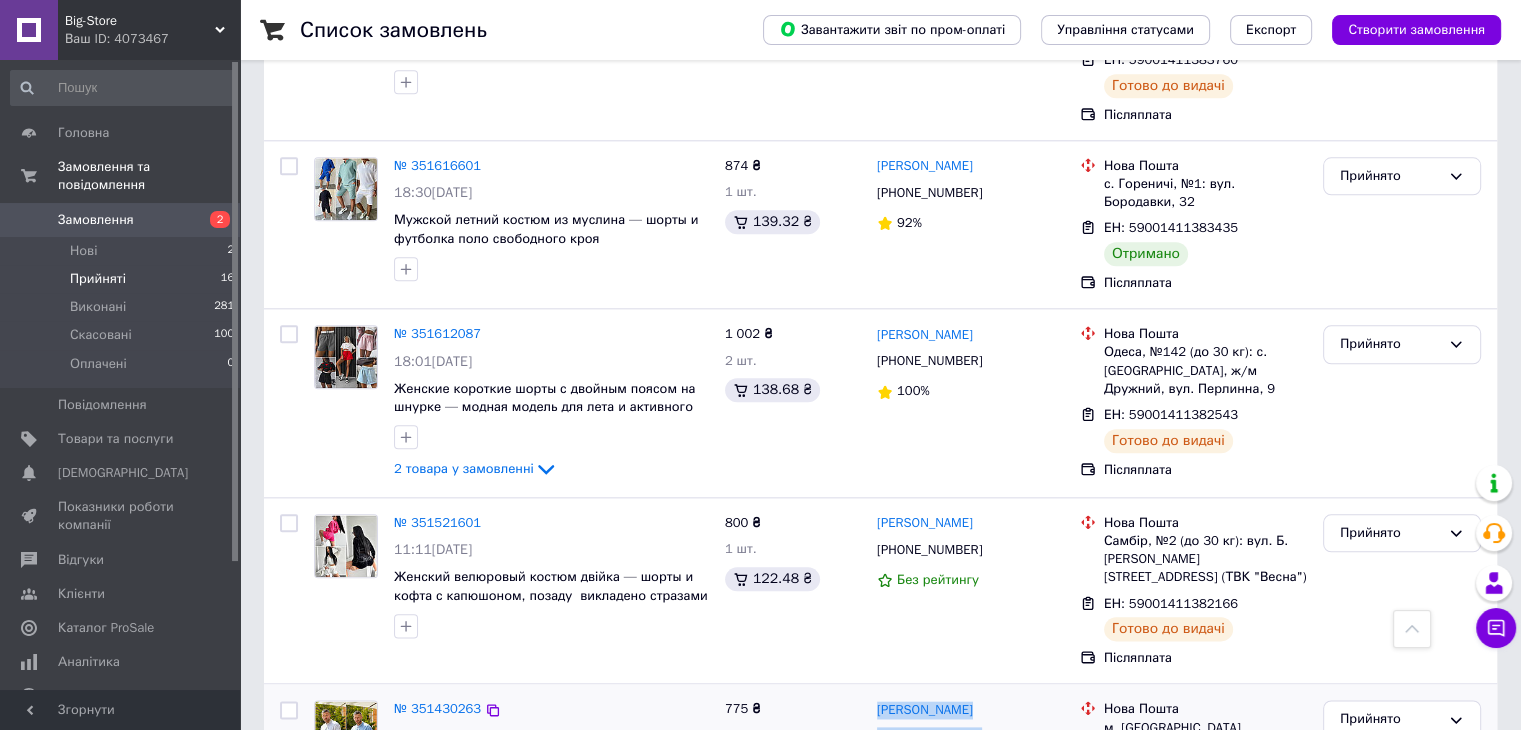 scroll, scrollTop: 2228, scrollLeft: 0, axis: vertical 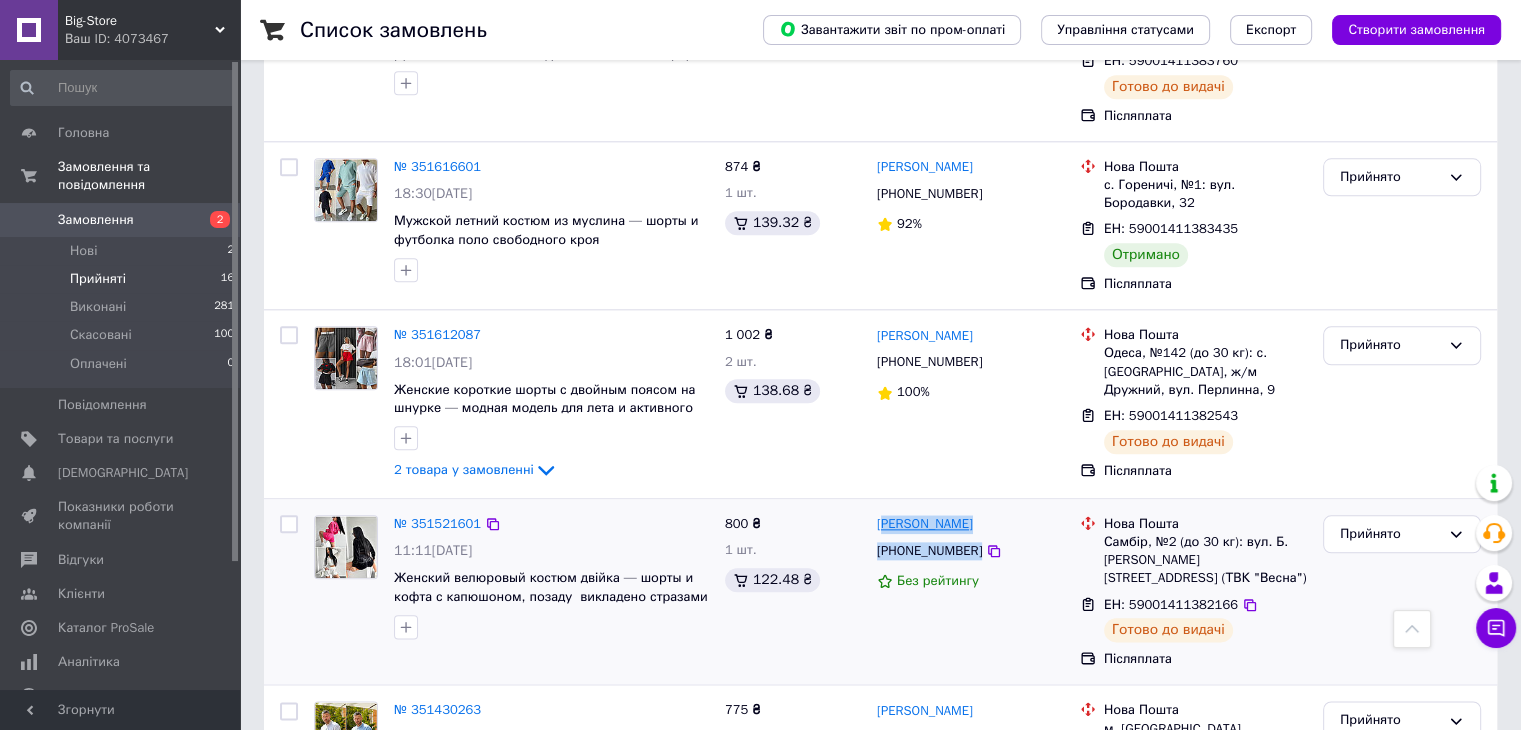 drag, startPoint x: 1002, startPoint y: 438, endPoint x: 880, endPoint y: 420, distance: 123.32072 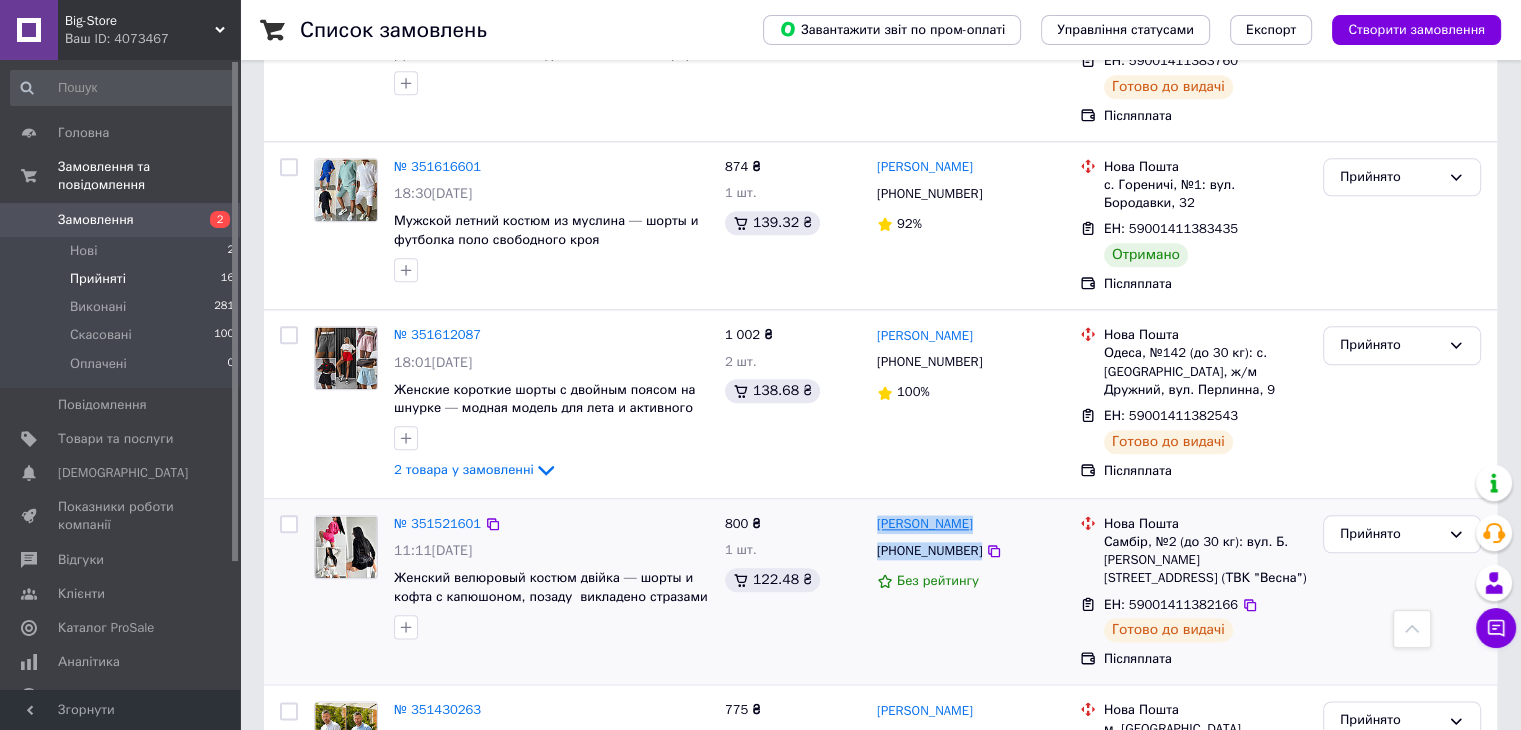 copy on "Ярина Кравців +380981794067" 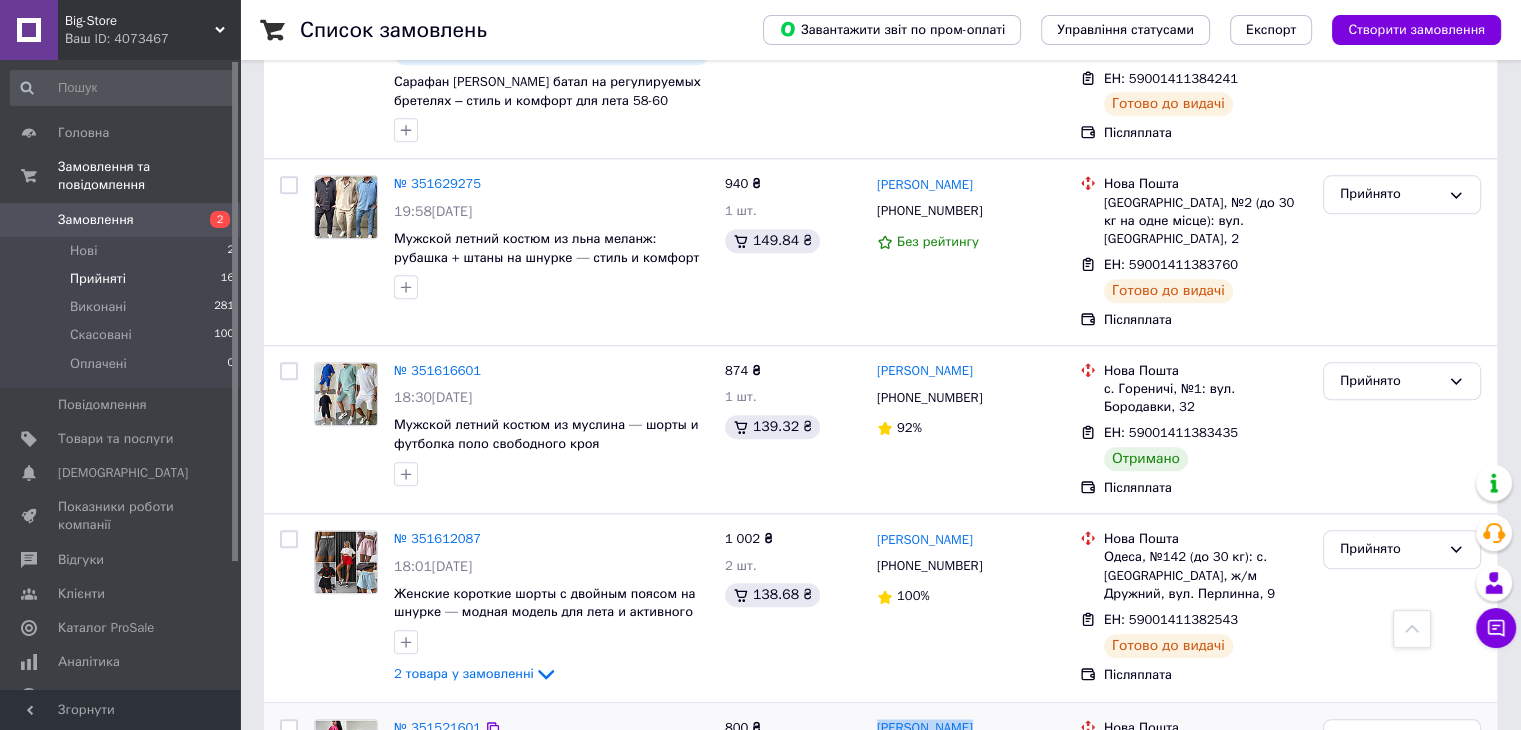 scroll, scrollTop: 2022, scrollLeft: 0, axis: vertical 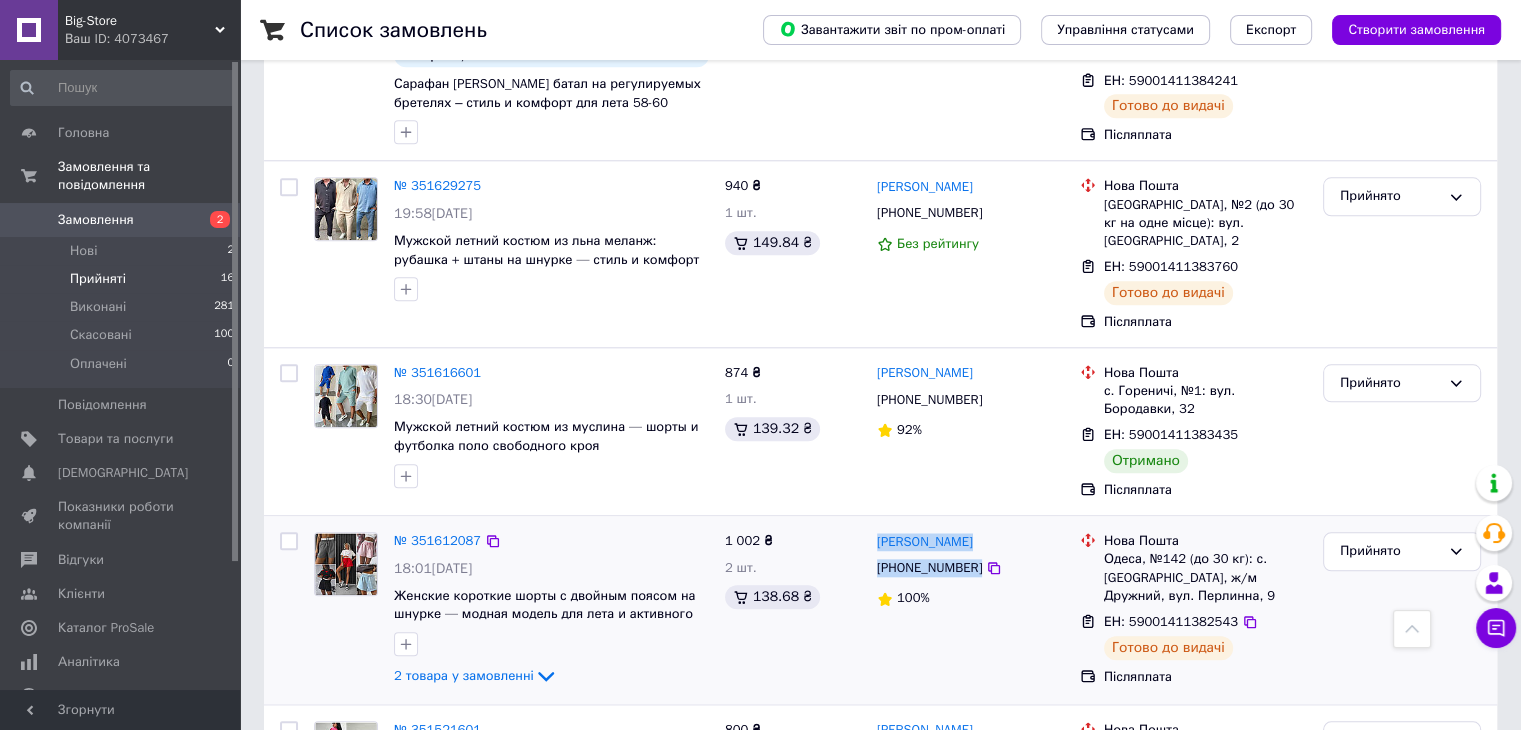 drag, startPoint x: 1010, startPoint y: 453, endPoint x: 874, endPoint y: 441, distance: 136.52838 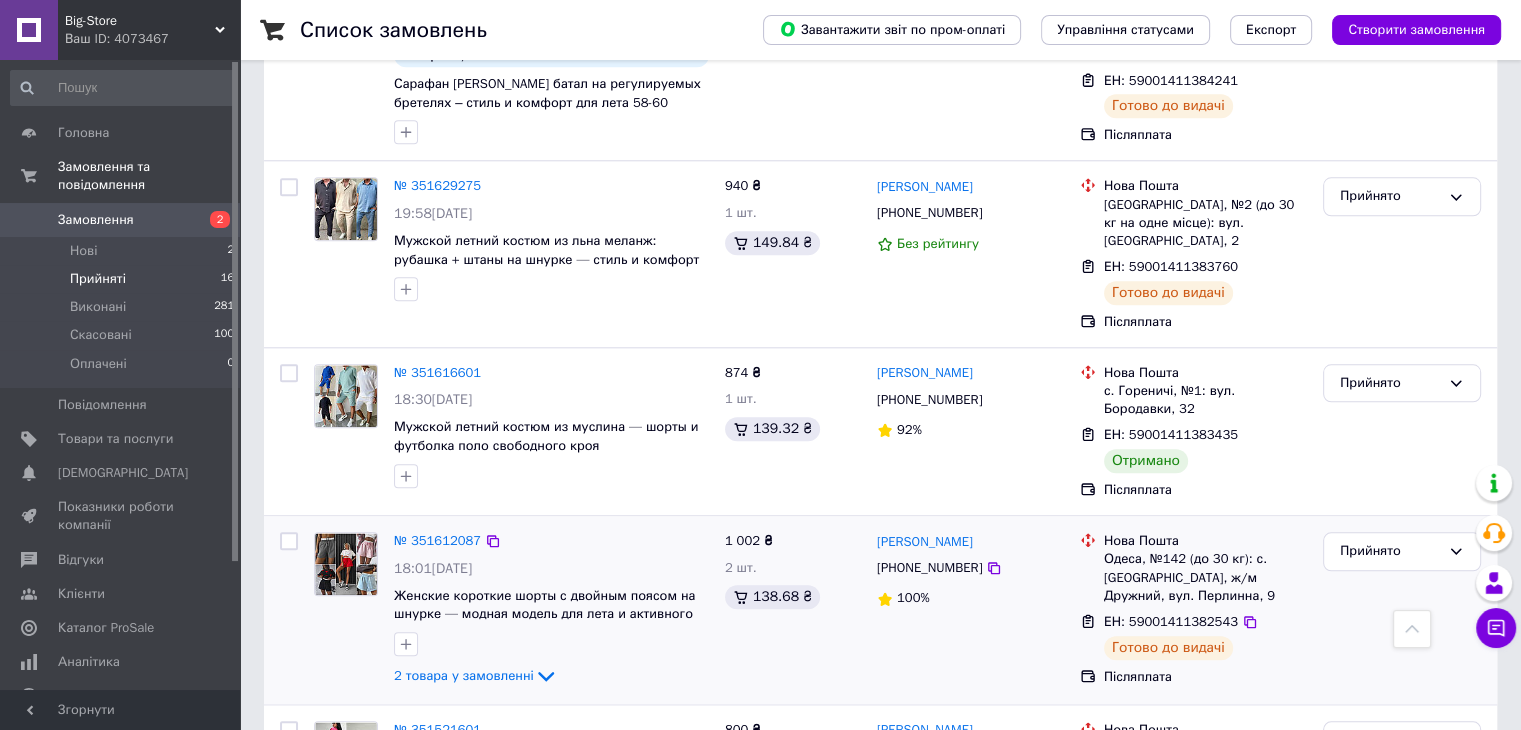 click on "Ольга Филипьева +380976498482 100%" at bounding box center (970, 610) 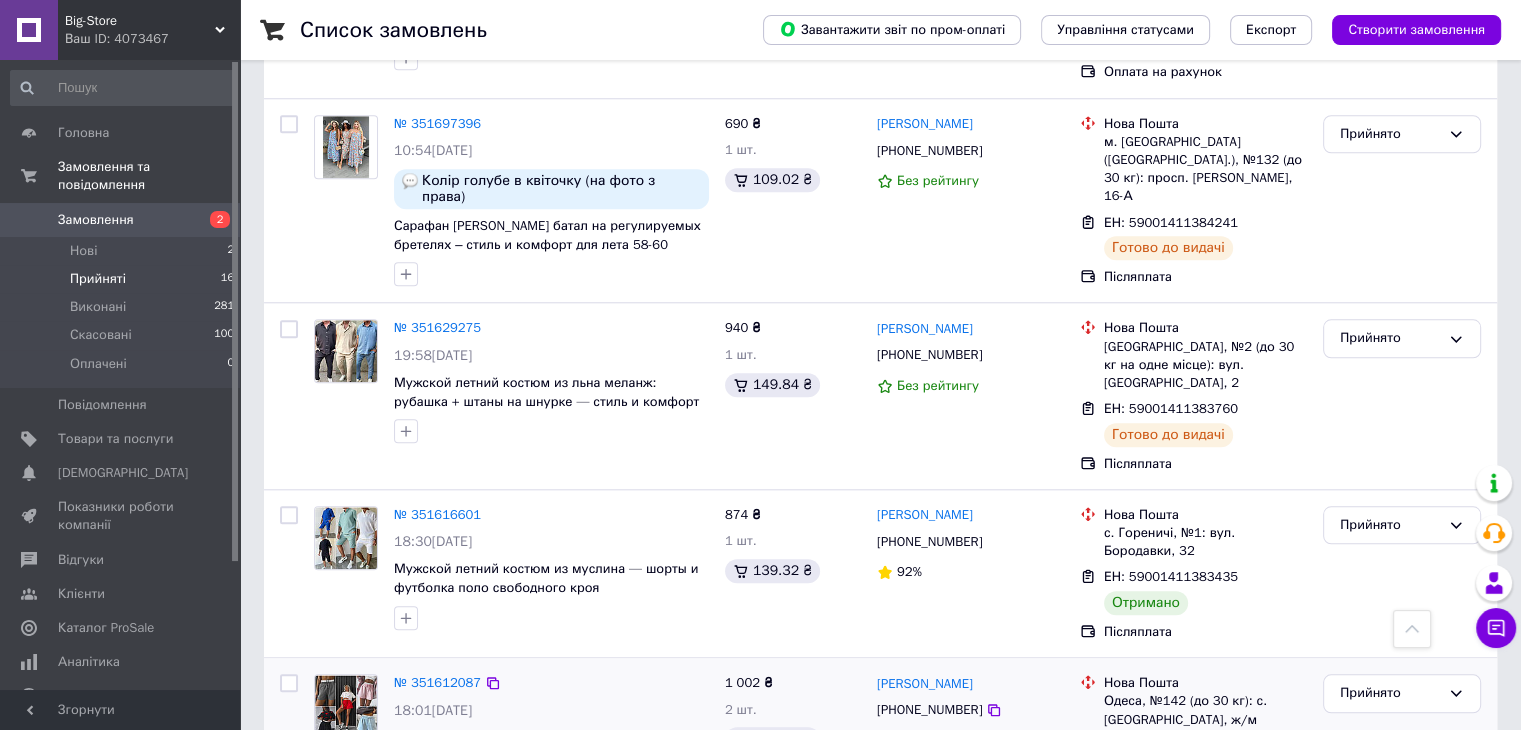 scroll, scrollTop: 1876, scrollLeft: 0, axis: vertical 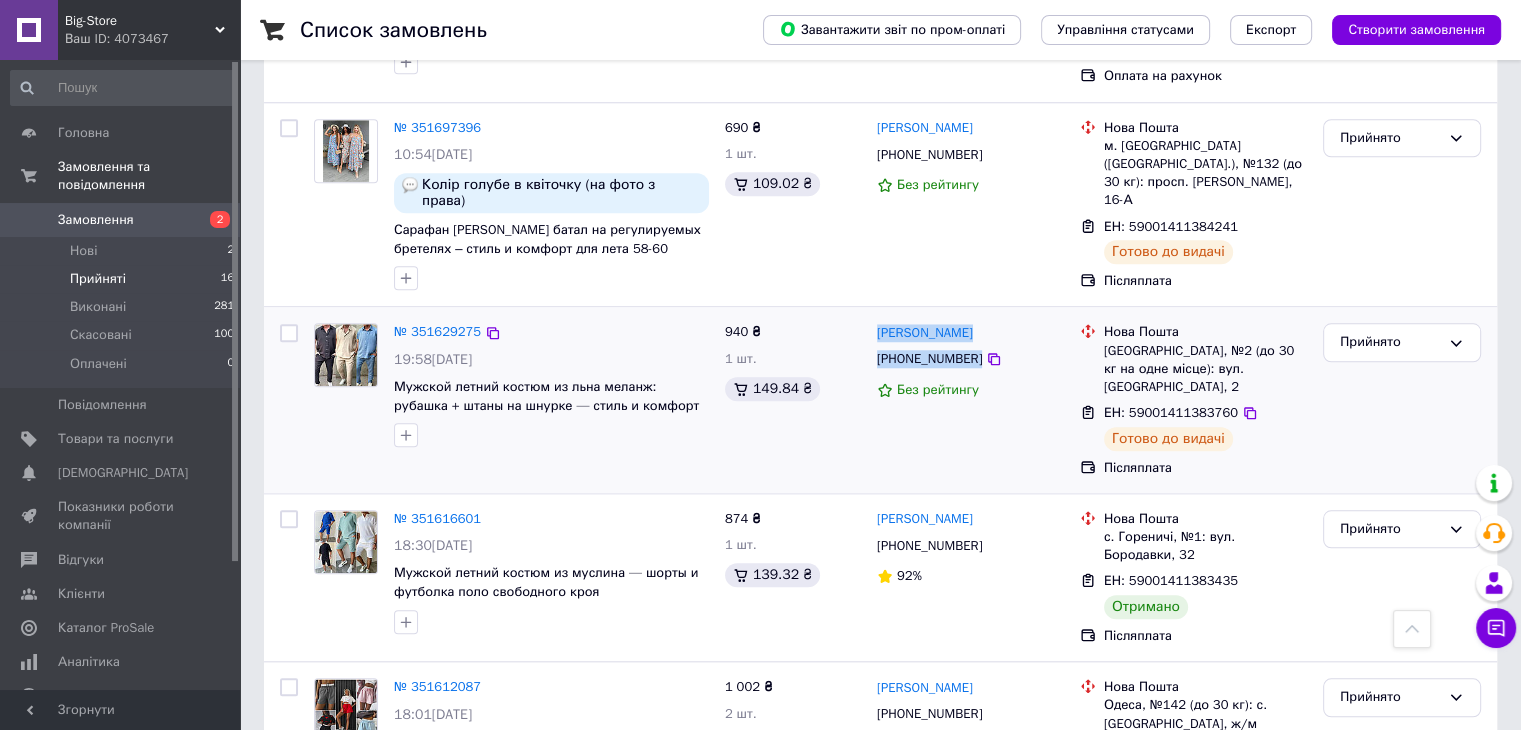 drag, startPoint x: 1007, startPoint y: 273, endPoint x: 872, endPoint y: 249, distance: 137.11674 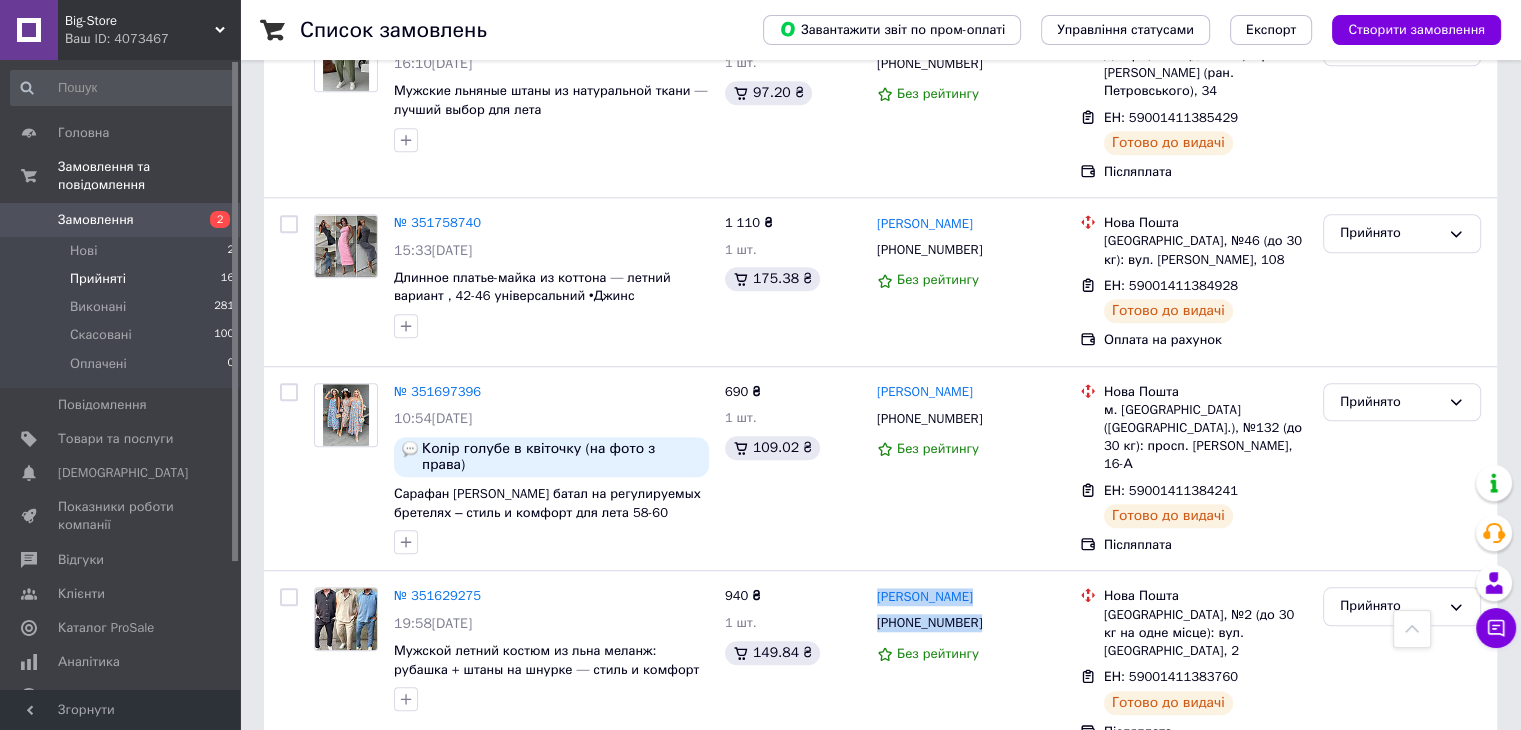 scroll, scrollTop: 1606, scrollLeft: 0, axis: vertical 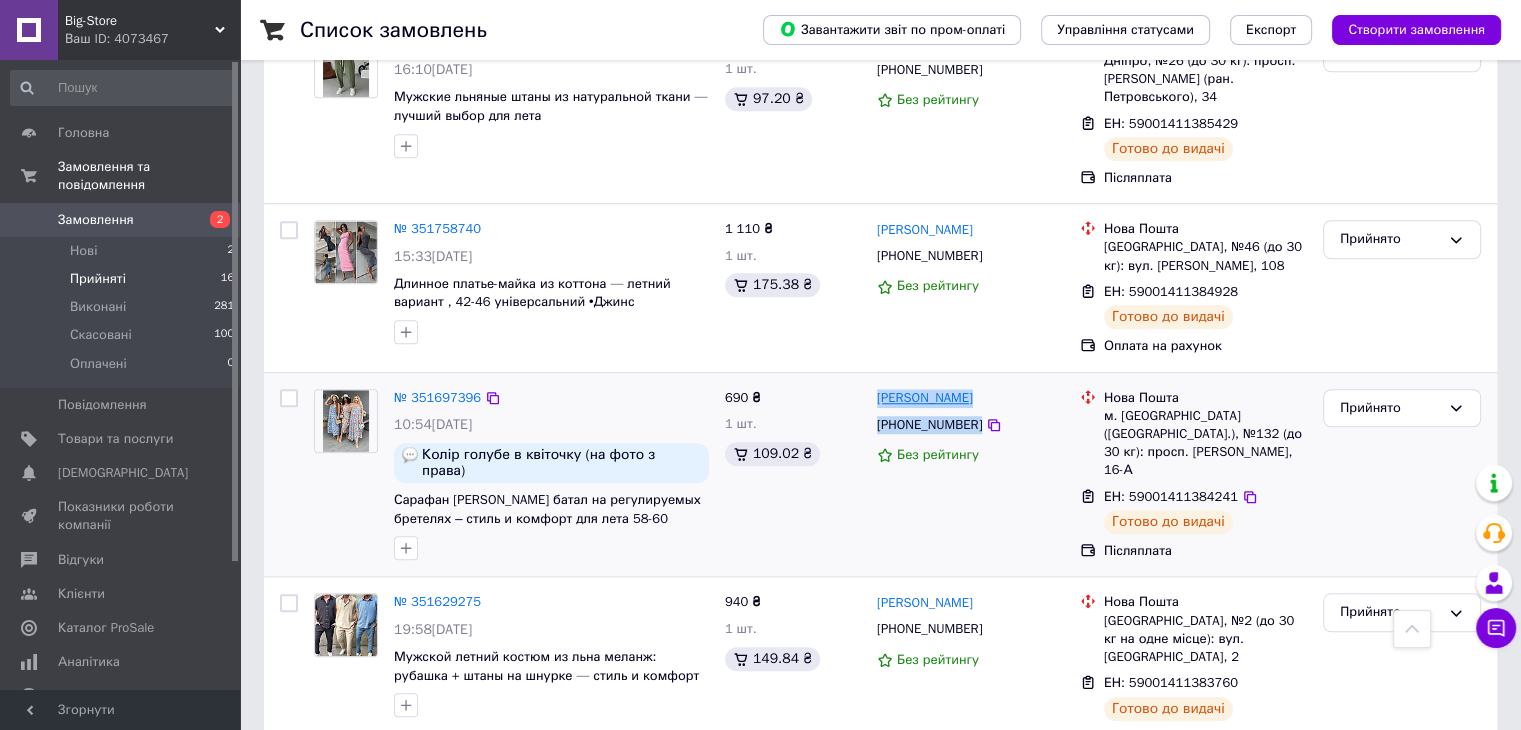 drag, startPoint x: 1009, startPoint y: 351, endPoint x: 879, endPoint y: 331, distance: 131.52946 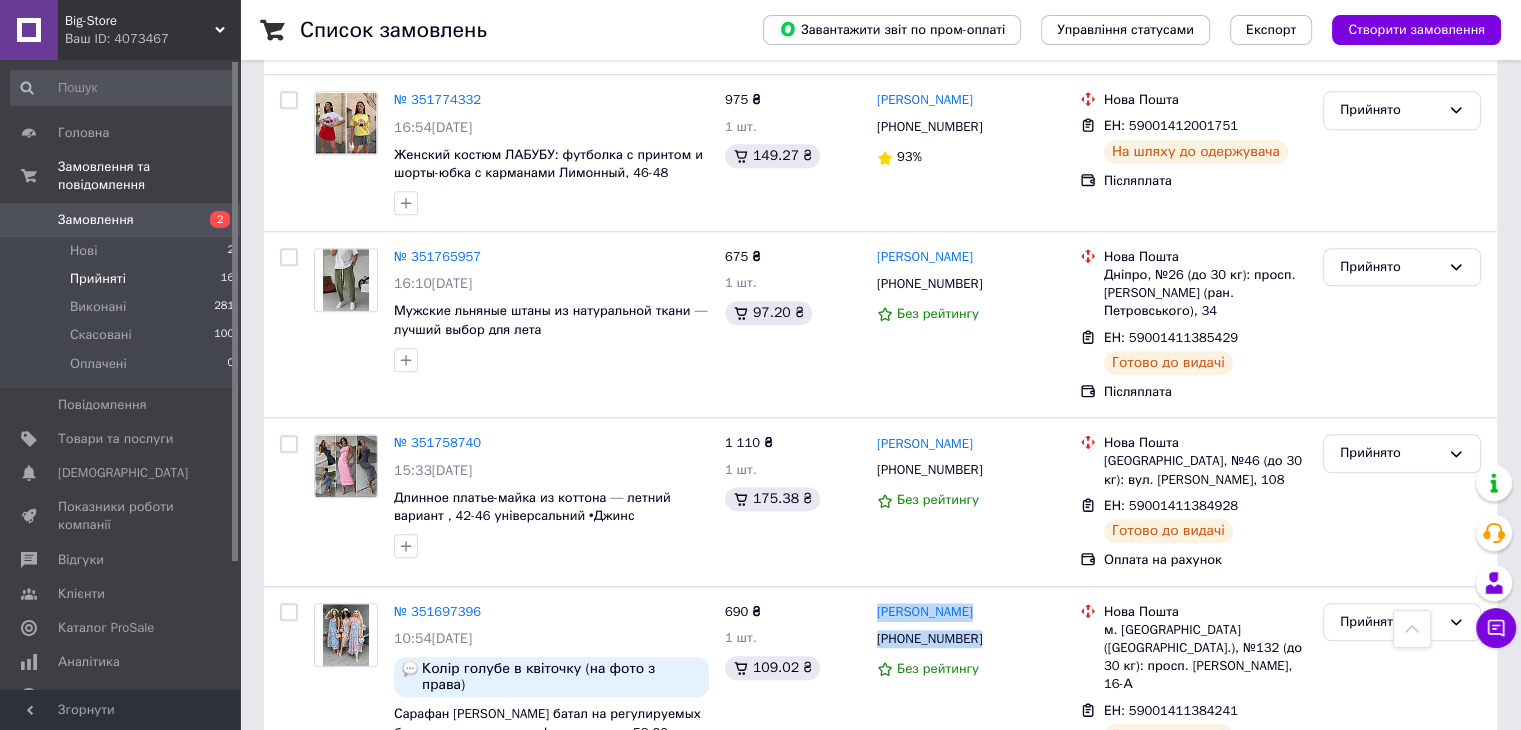 scroll, scrollTop: 1385, scrollLeft: 0, axis: vertical 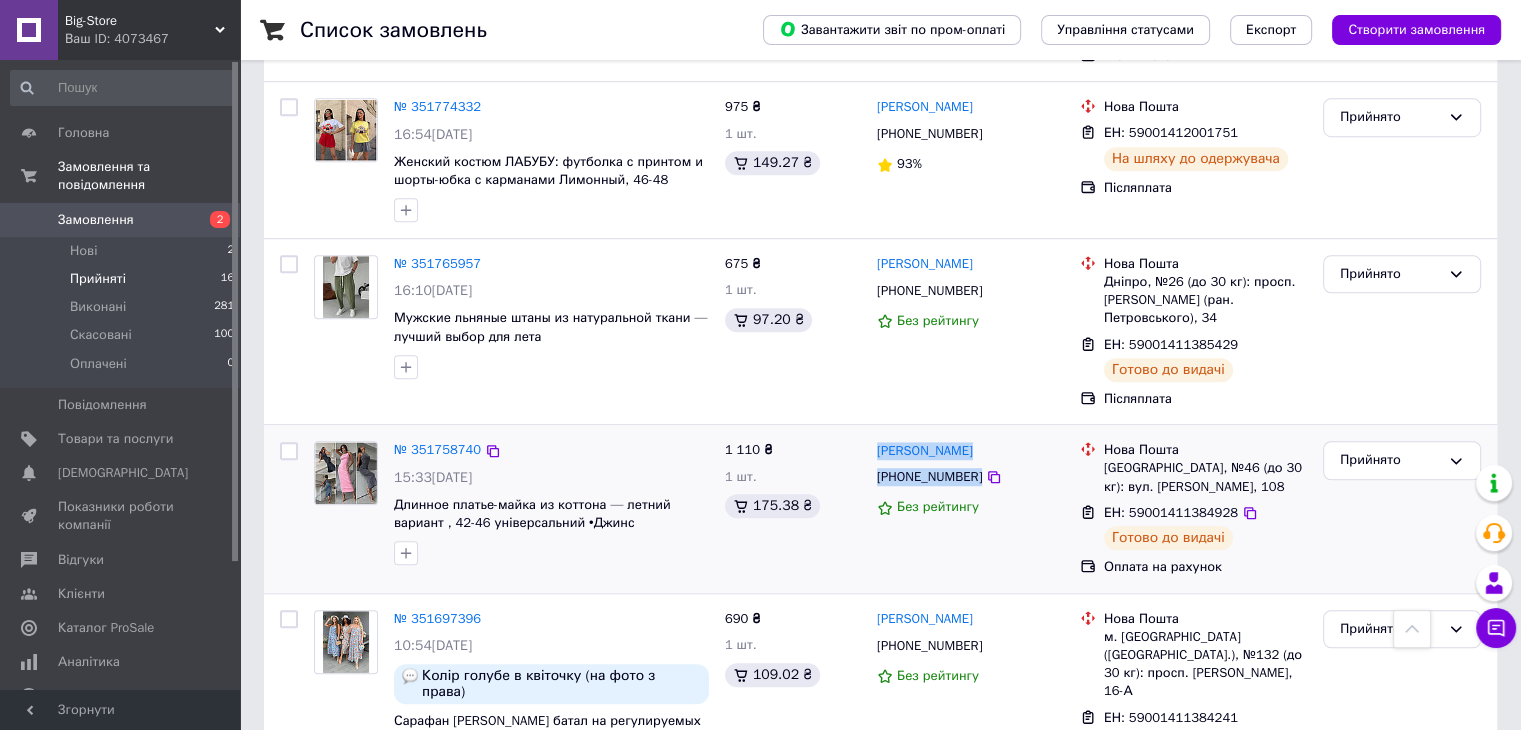 drag, startPoint x: 1002, startPoint y: 410, endPoint x: 874, endPoint y: 387, distance: 130.04999 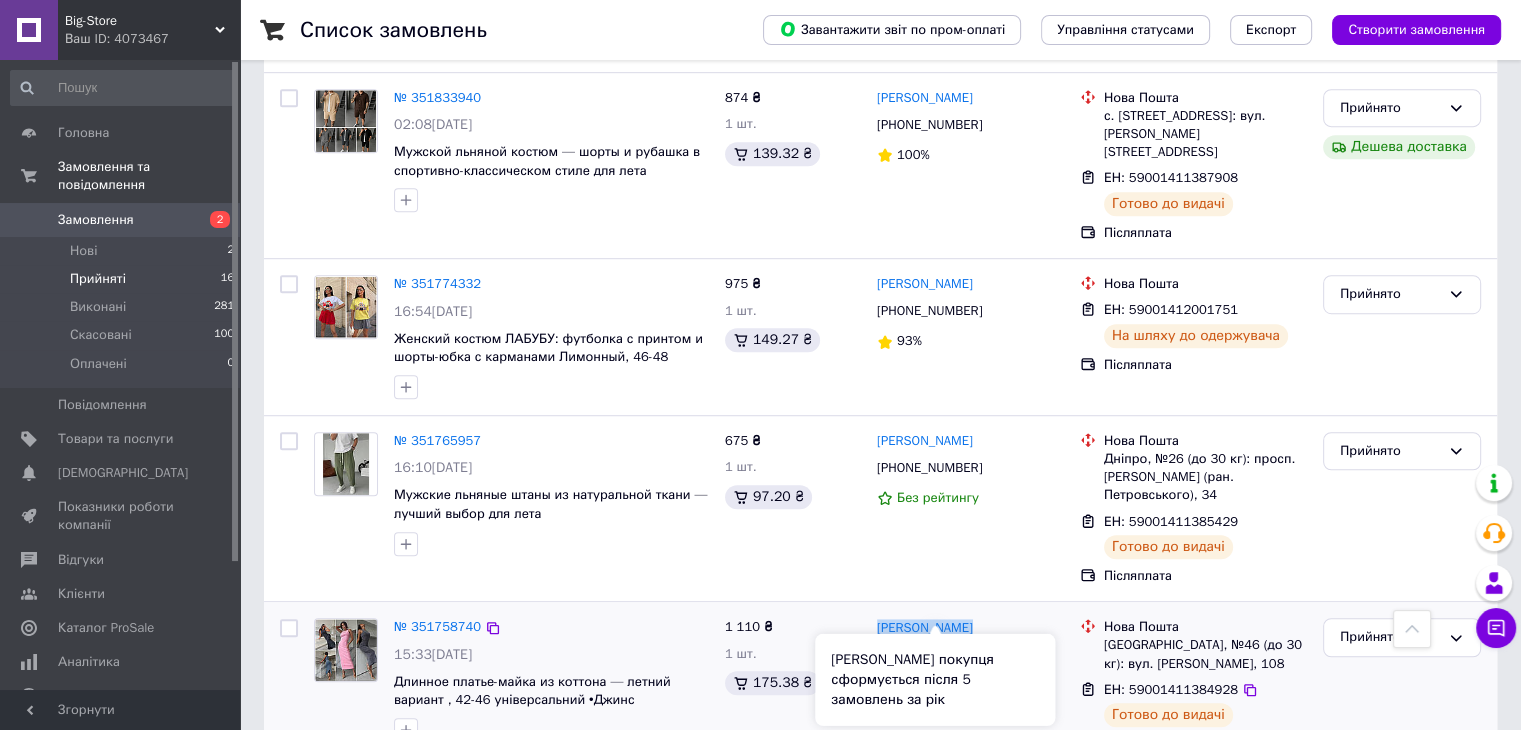 scroll, scrollTop: 1205, scrollLeft: 0, axis: vertical 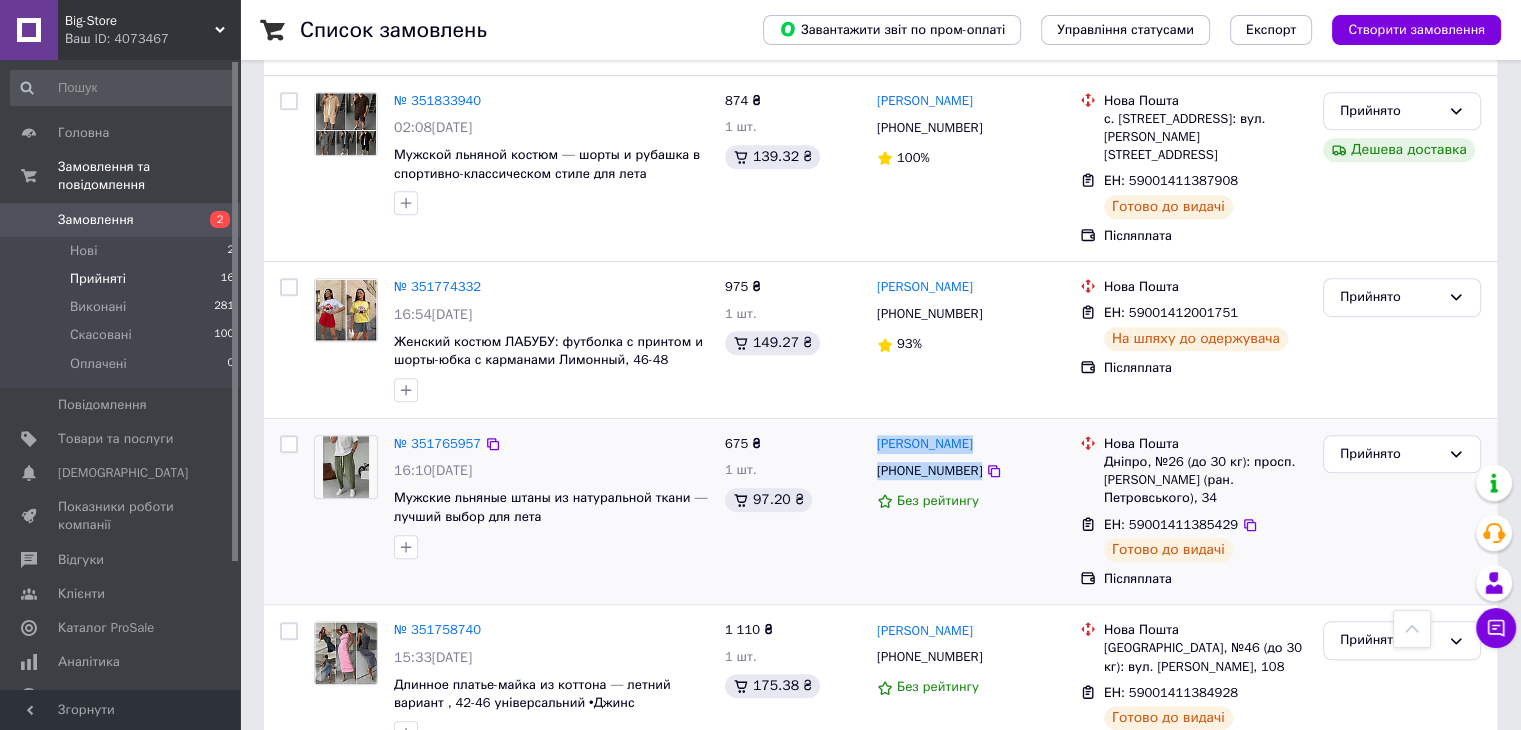 drag, startPoint x: 1004, startPoint y: 394, endPoint x: 876, endPoint y: 375, distance: 129.40247 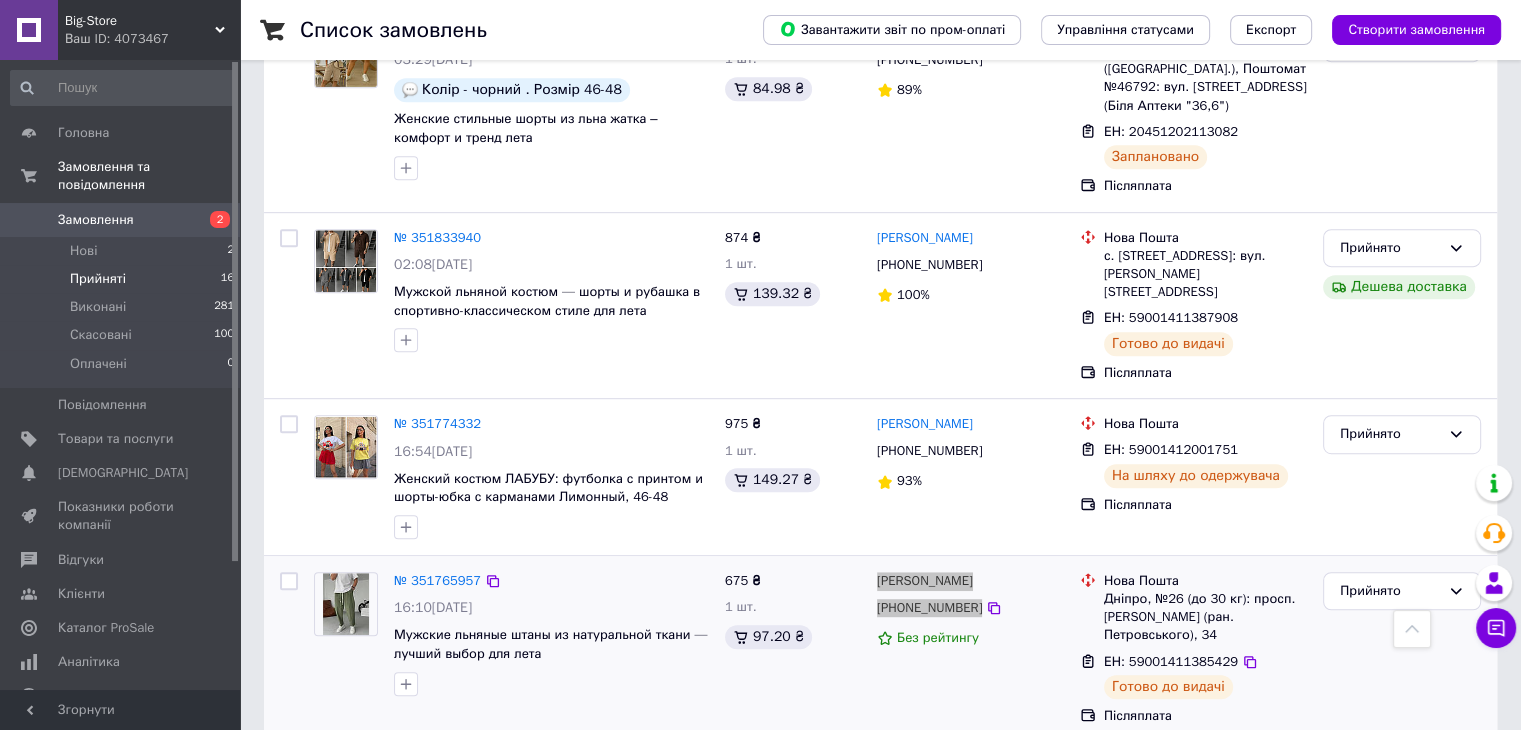 scroll, scrollTop: 1014, scrollLeft: 0, axis: vertical 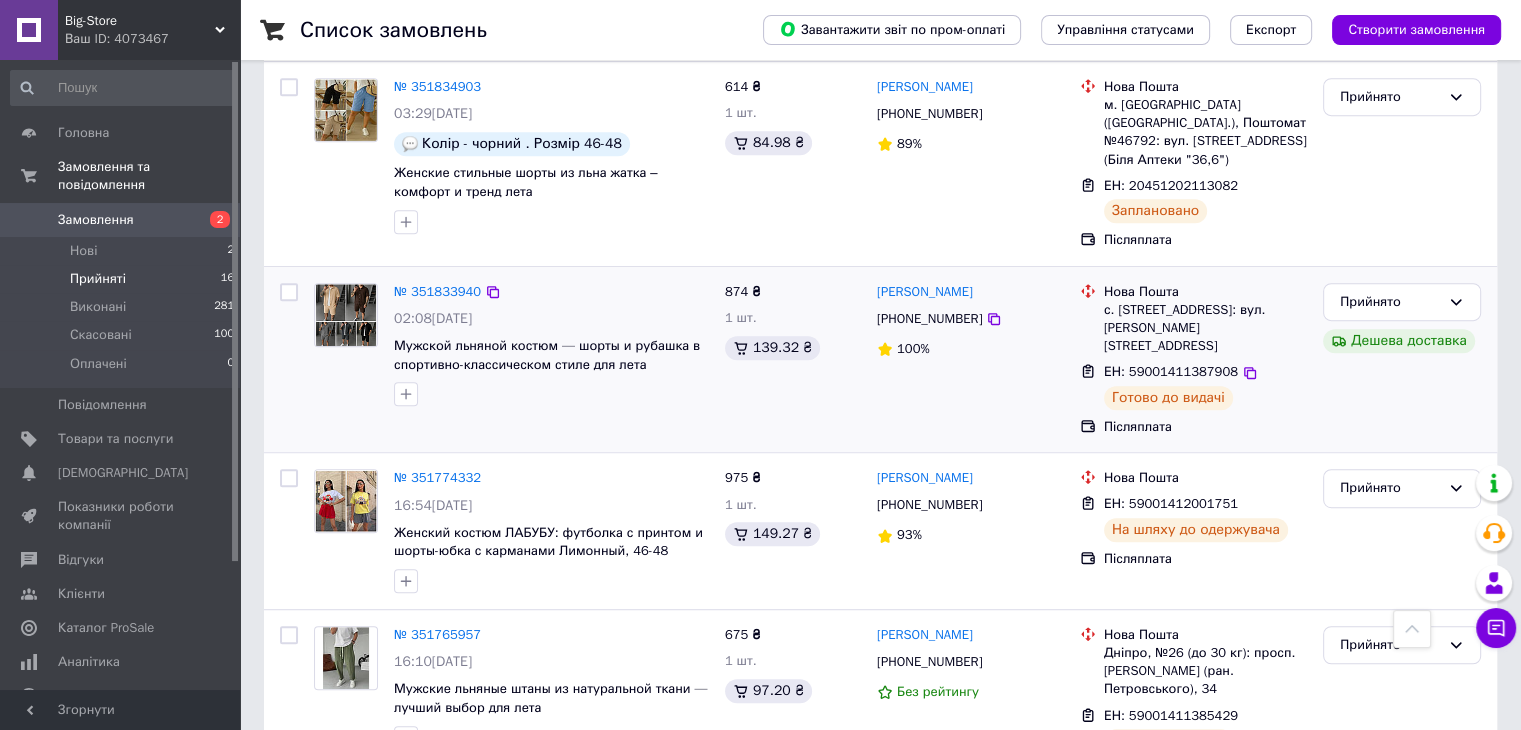 click on "Олександр Горбенко +380636019266 100%" at bounding box center [970, 360] 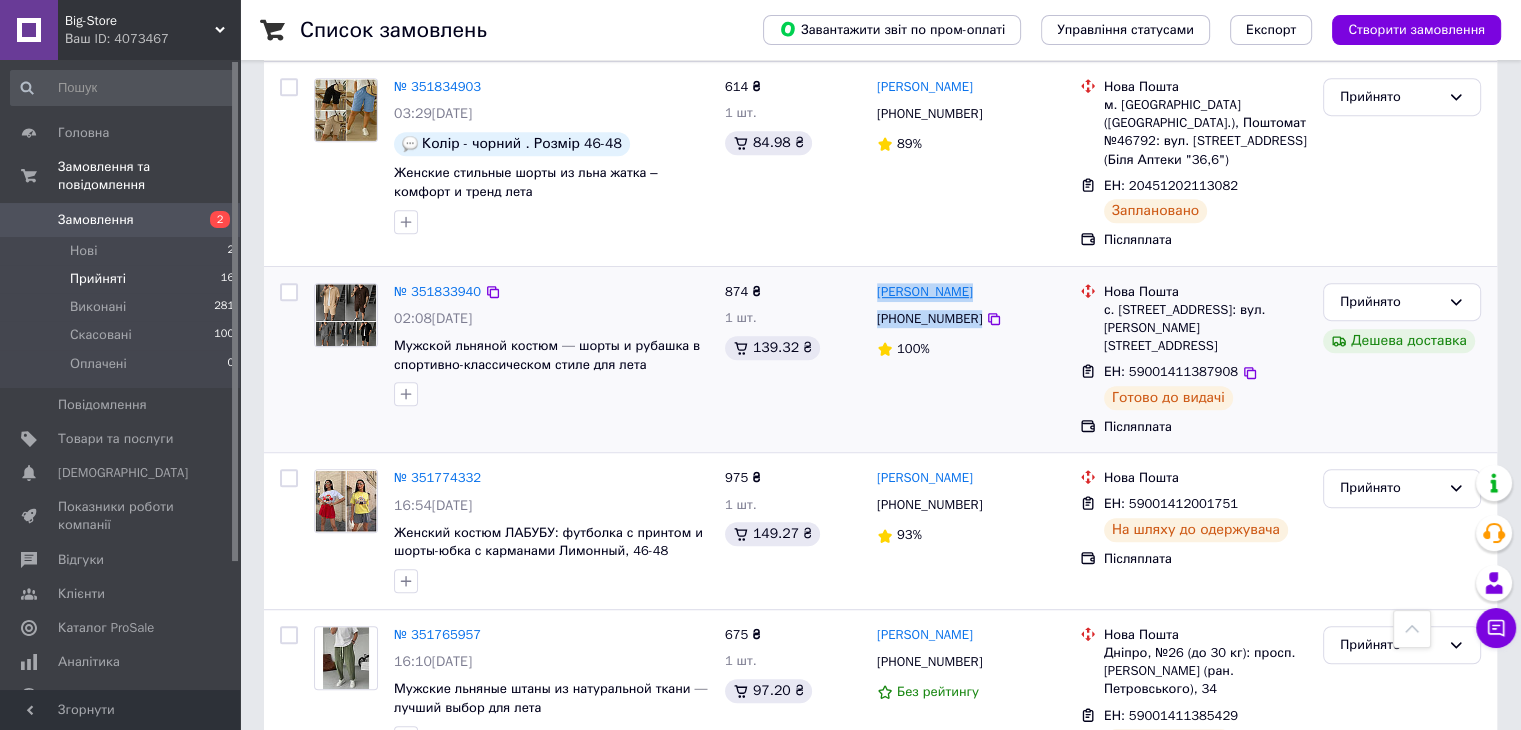 drag, startPoint x: 1002, startPoint y: 263, endPoint x: 877, endPoint y: 244, distance: 126.43575 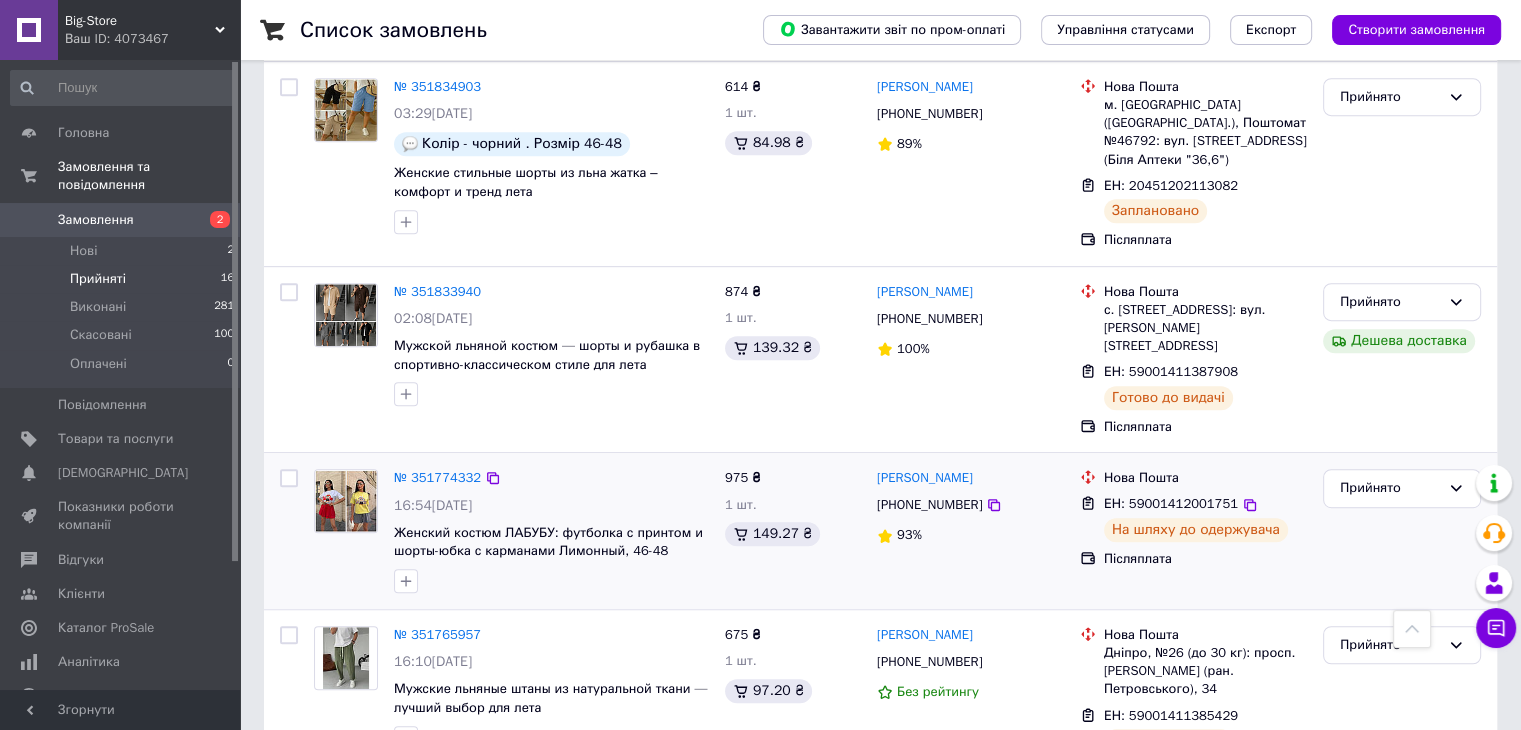 click on "Лилия Гудзенко +380665947269 93%" at bounding box center [970, 531] 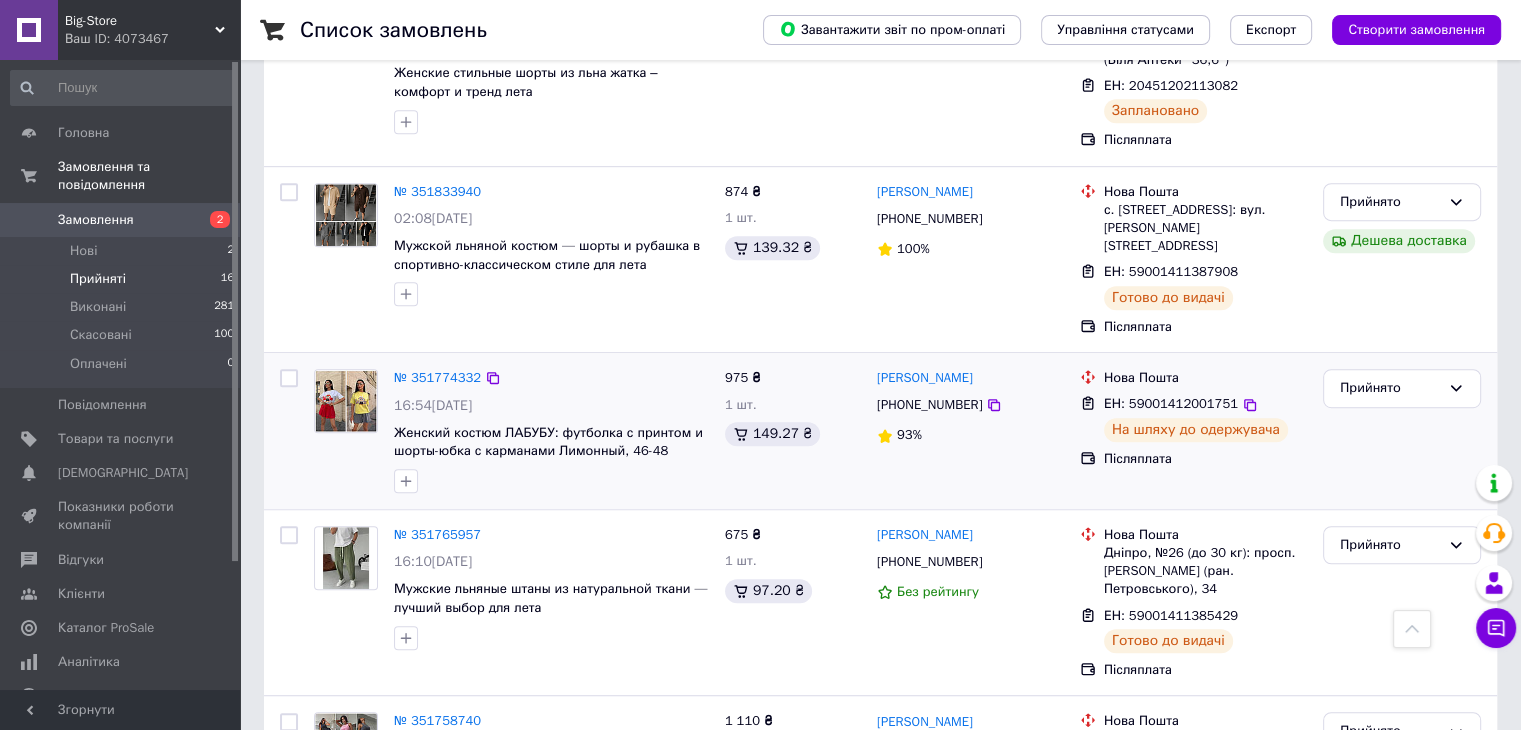 scroll, scrollTop: 1166, scrollLeft: 0, axis: vertical 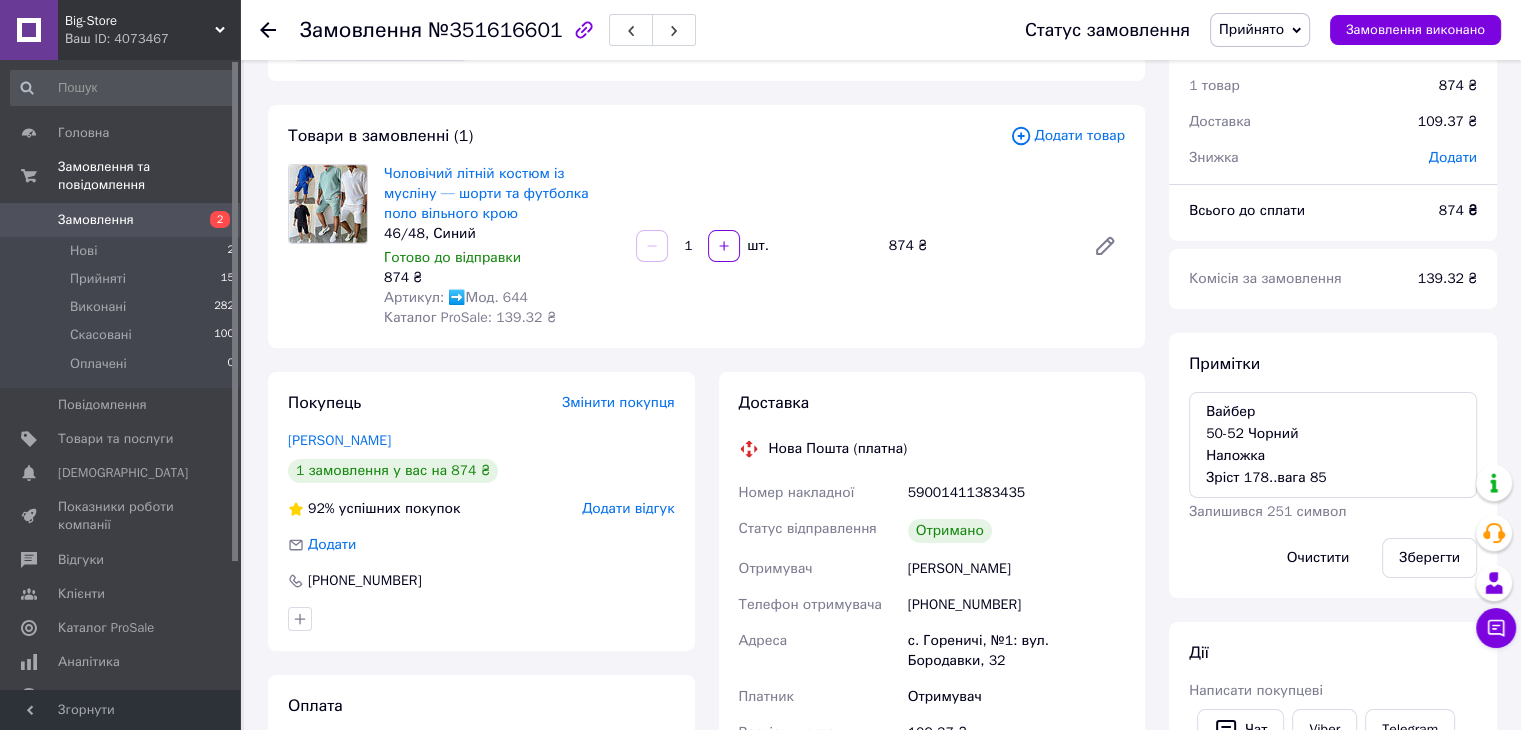 click on "Прийнято" at bounding box center [1251, 29] 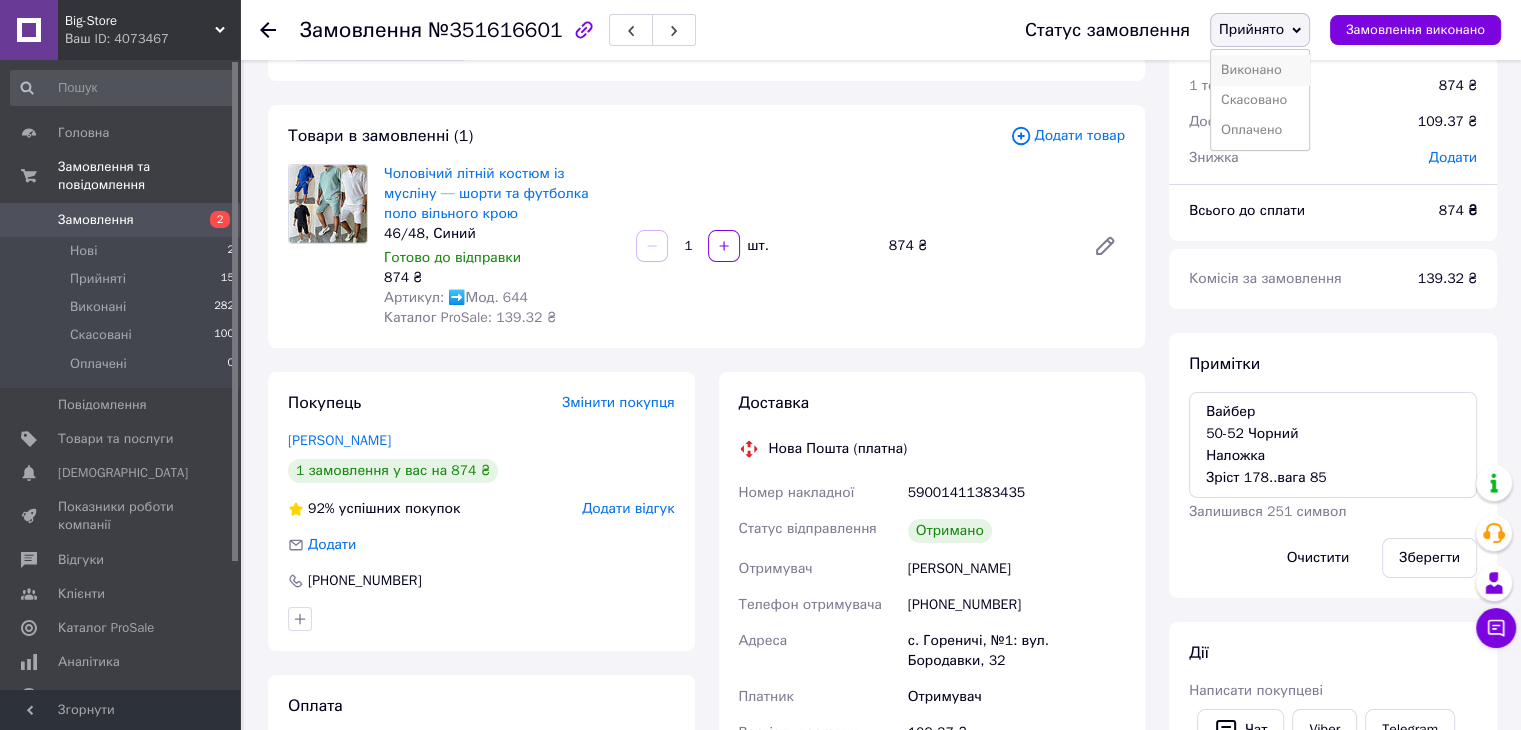 click on "Виконано" at bounding box center [1260, 70] 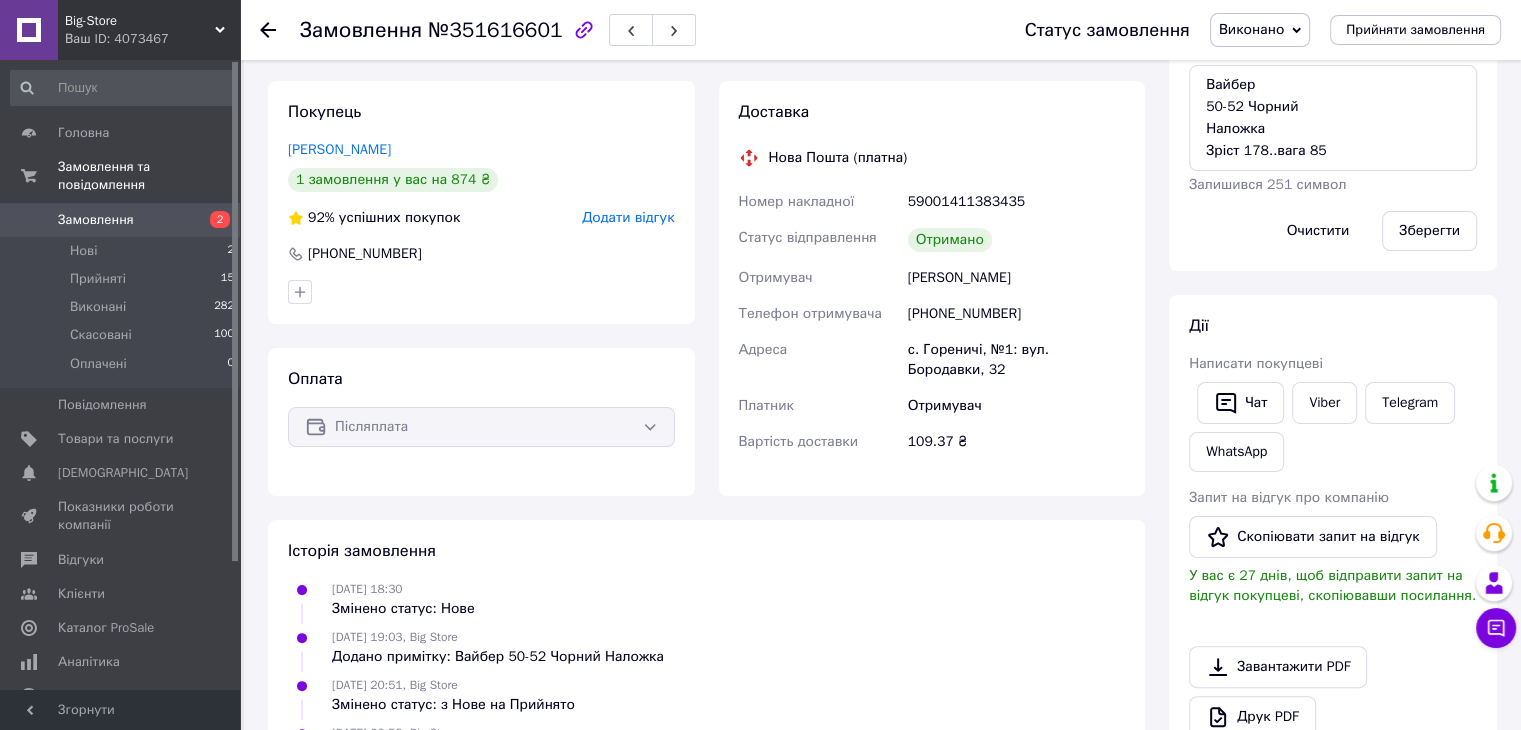 scroll, scrollTop: 612, scrollLeft: 0, axis: vertical 